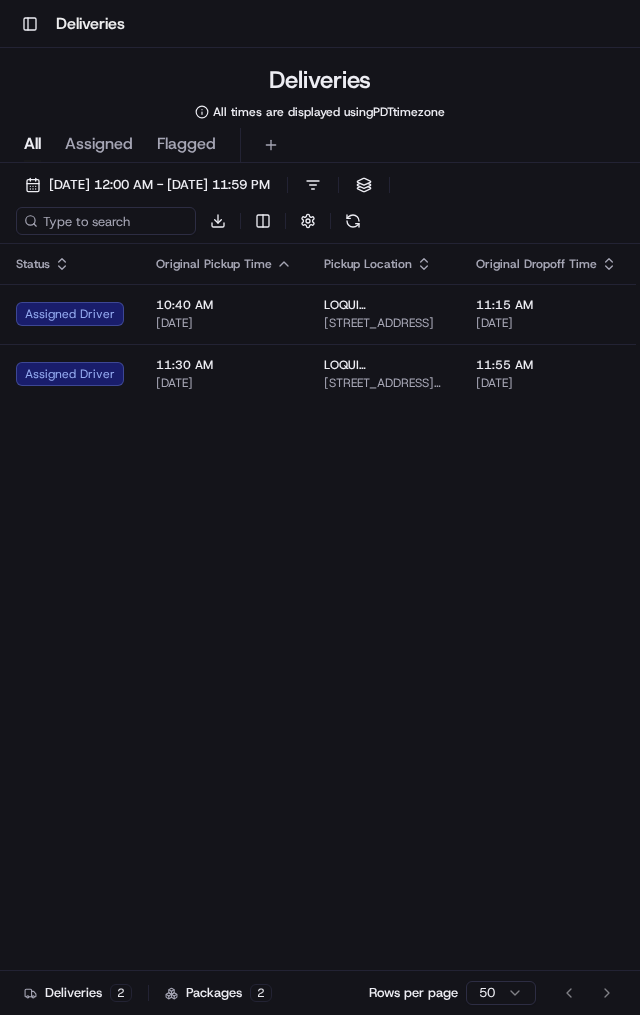 scroll, scrollTop: 0, scrollLeft: 0, axis: both 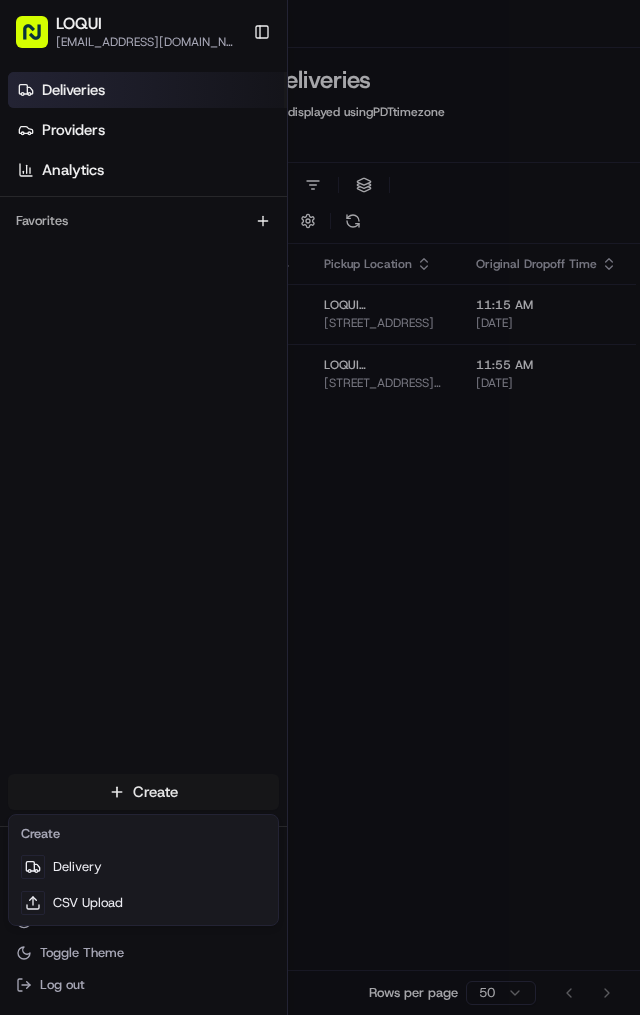 click at bounding box center (320, 507) 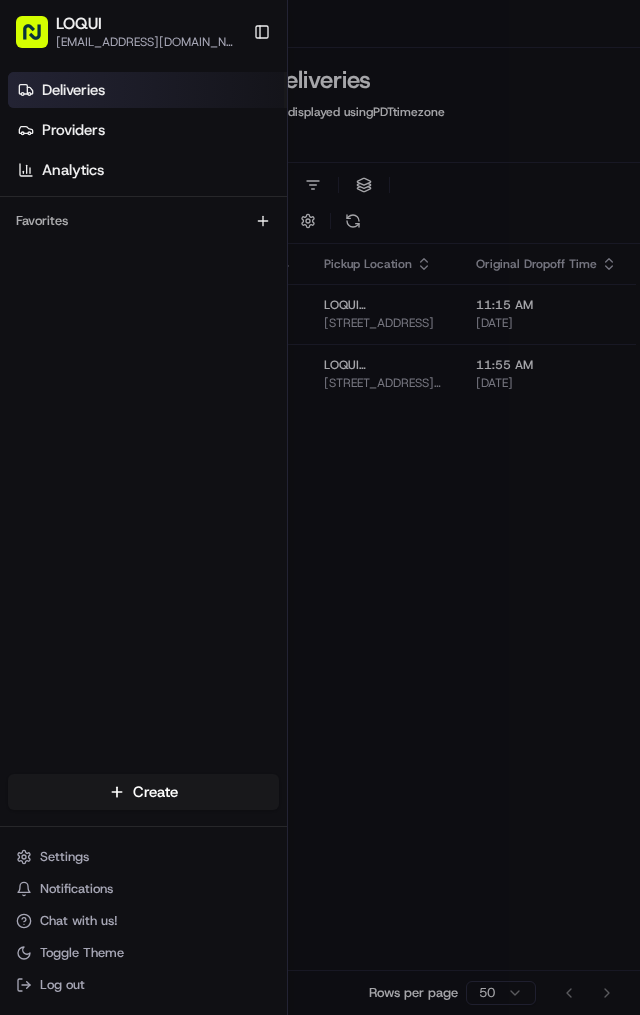 click on "Create" at bounding box center [143, 792] 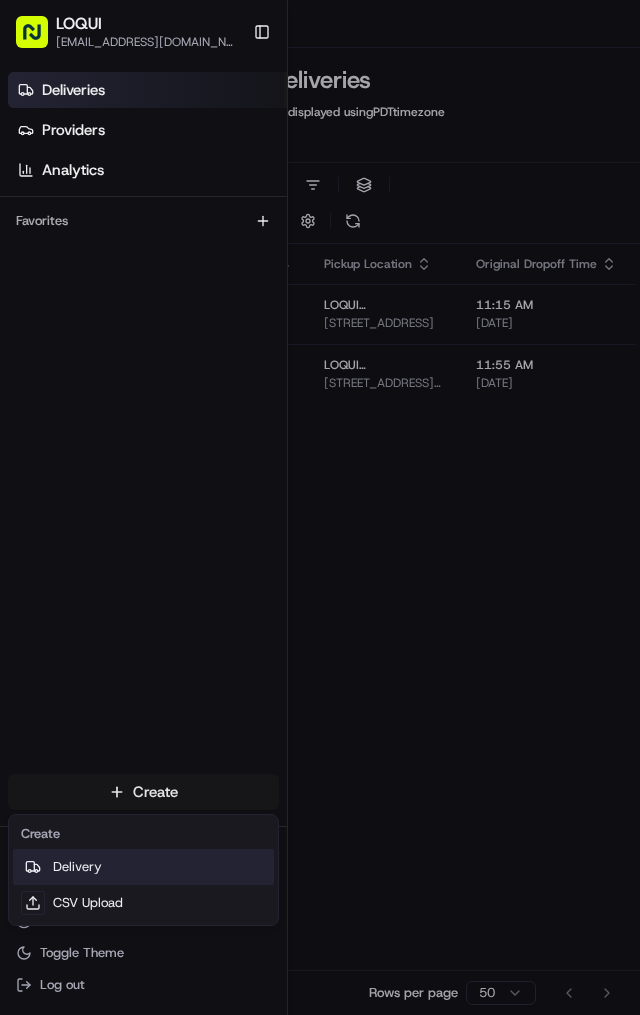click on "Delivery" at bounding box center [143, 867] 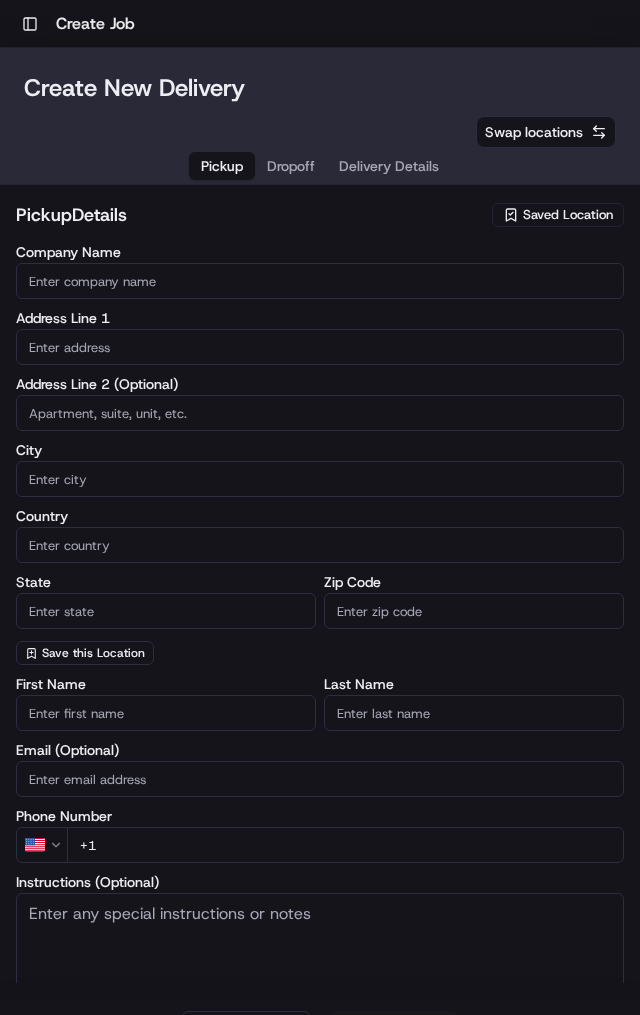 click on "Saved Location" at bounding box center (568, 215) 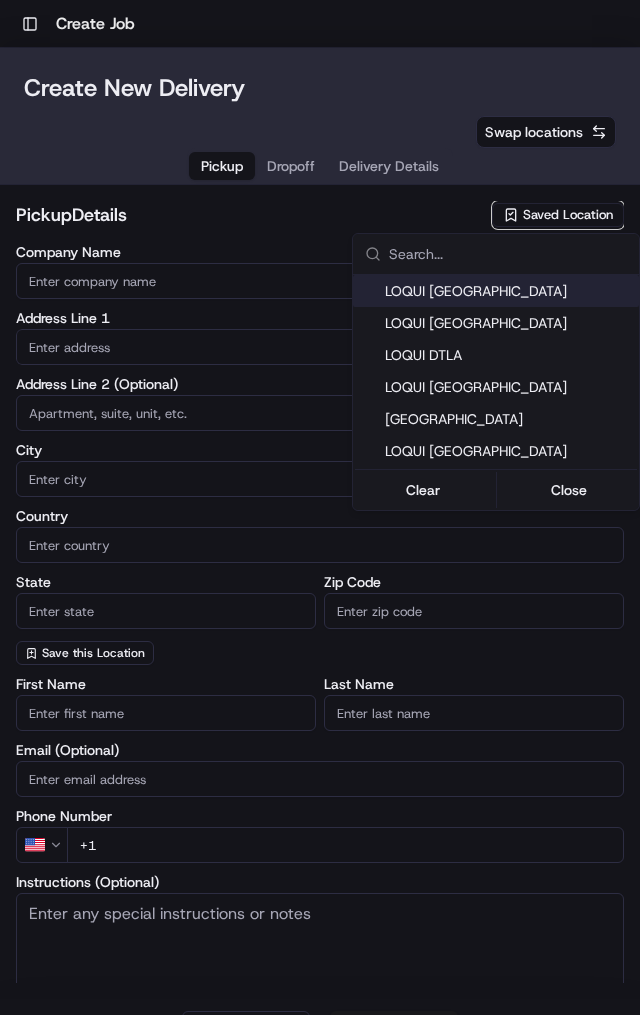 click on "LOQUI [GEOGRAPHIC_DATA]" at bounding box center (508, 323) 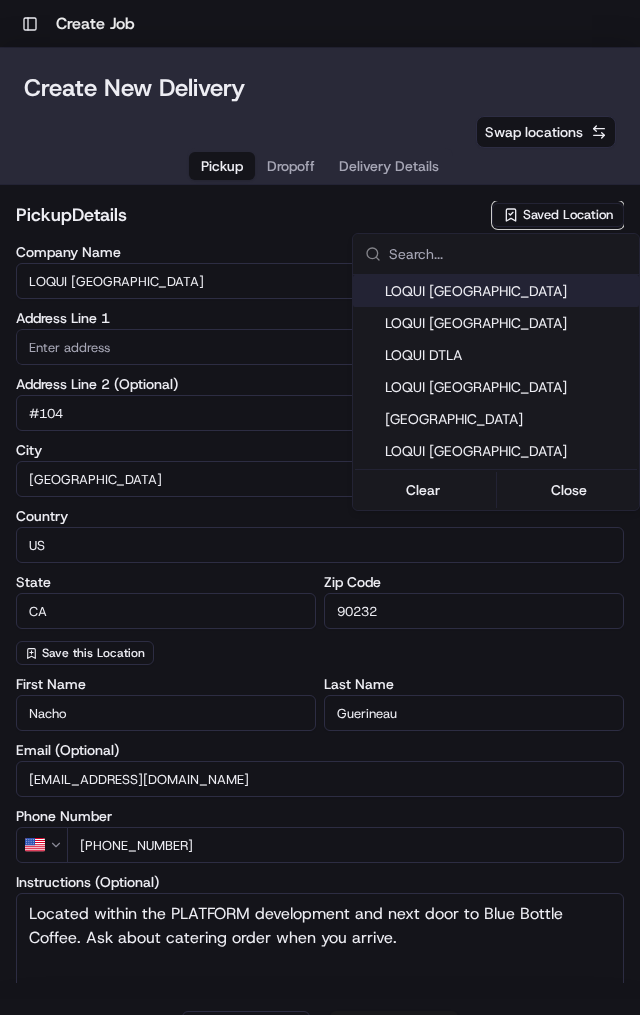 type on "[STREET_ADDRESS][US_STATE]" 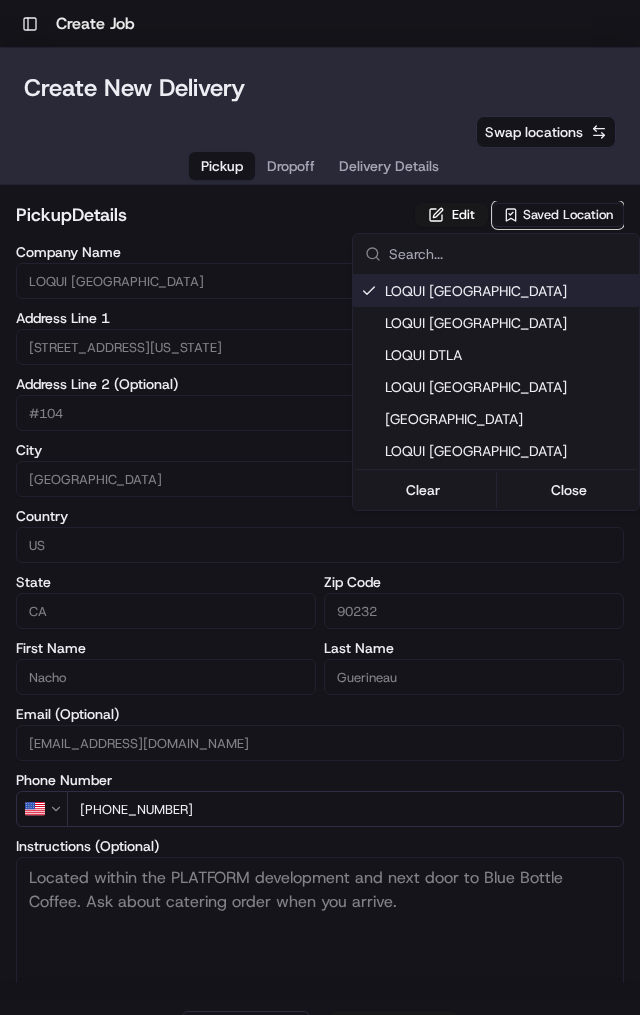 click on "Toggle Sidebar Create Job To navigate the map with touch gestures double-tap and hold your finger on the map, then drag the map. Create New Delivery Pickup Dropoff Delivery Details Swap locations pickup  Details  Edit Saved Location Company Name [GEOGRAPHIC_DATA] Address Line 1 [STREET_ADDRESS][US_STATE] Address Line 2 (Optional) [GEOGRAPHIC_DATA] US State [US_STATE] Zip Code 90232 First Name Nacho Last Name Guerineau Email (Optional) [EMAIL_ADDRESS][DOMAIN_NAME] Phone Number US [PHONE_NUMBER] Instructions (Optional) Located within the PLATFORM development and next door to Blue Bottle Coffee. Ask about catering order when you arrive. Advanced Cancel Next
BESbswy LOQUI [GEOGRAPHIC_DATA] LOQUI [GEOGRAPHIC_DATA] LOQUI [GEOGRAPHIC_DATA] [GEOGRAPHIC_DATA] [GEOGRAPHIC_DATA] [GEOGRAPHIC_DATA] [GEOGRAPHIC_DATA]" at bounding box center (320, 507) 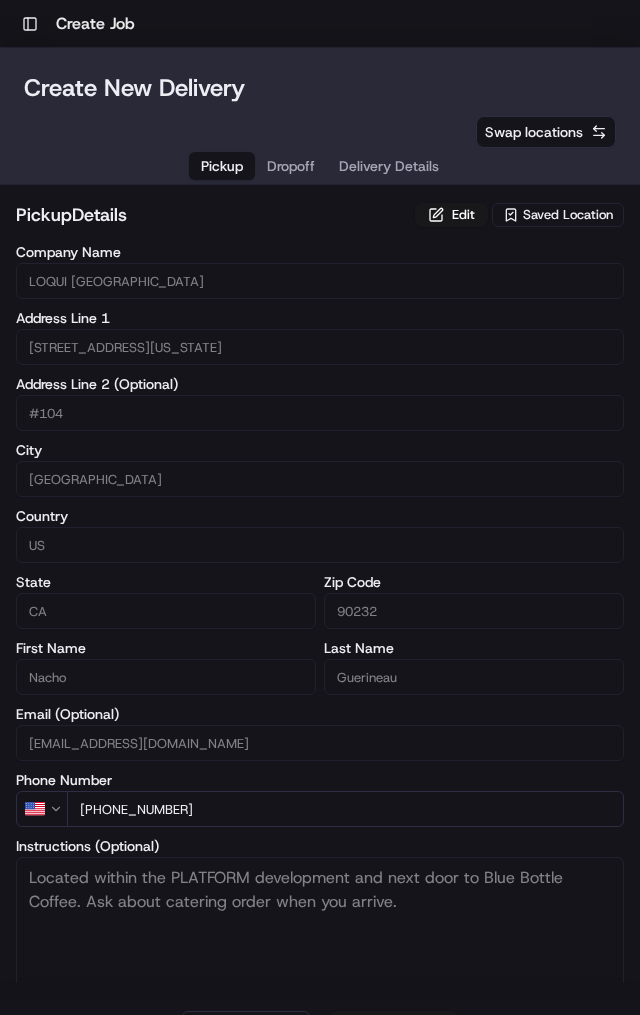 click on "Edit" at bounding box center [451, 215] 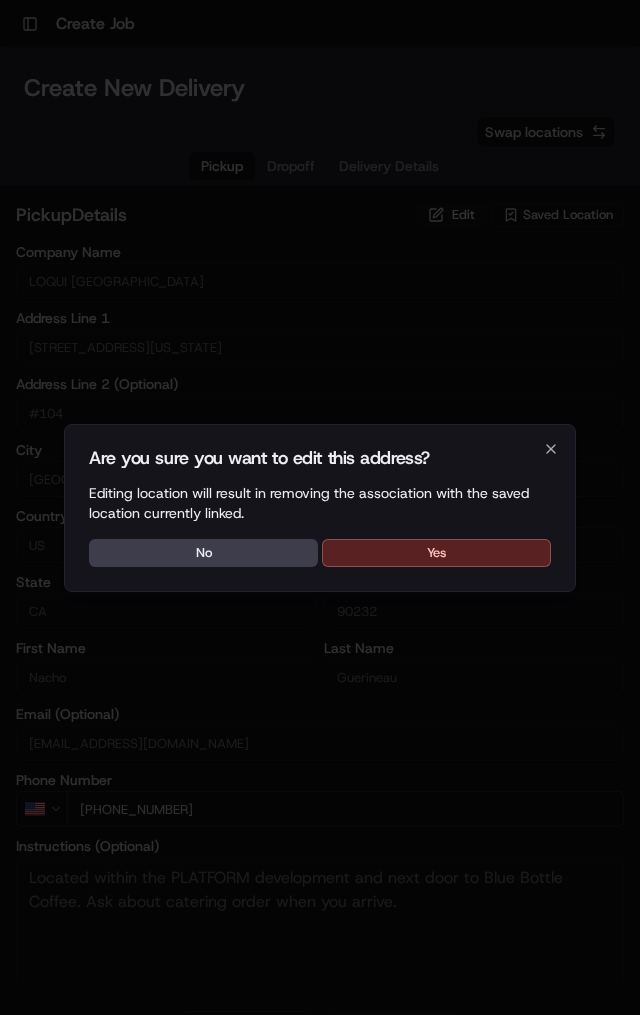 click on "Yes" at bounding box center (436, 553) 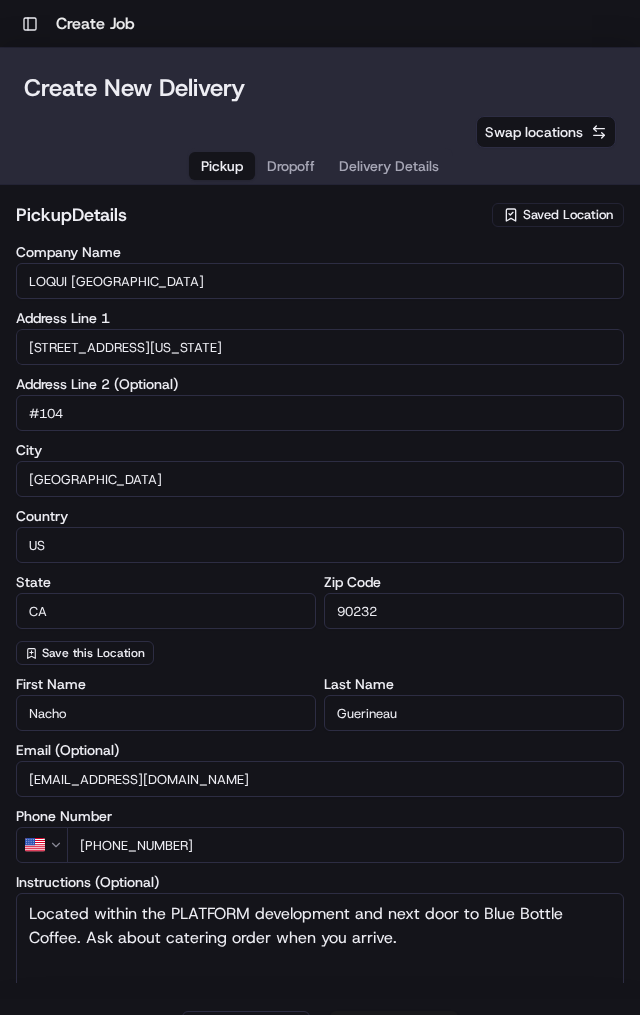 click on "First Name" at bounding box center (166, 684) 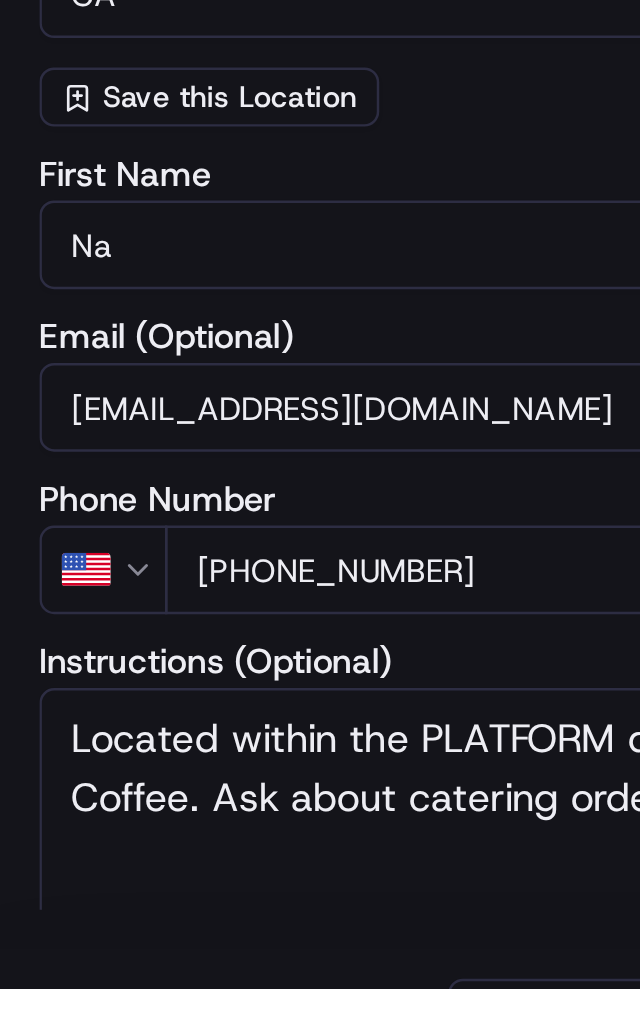 type on "N" 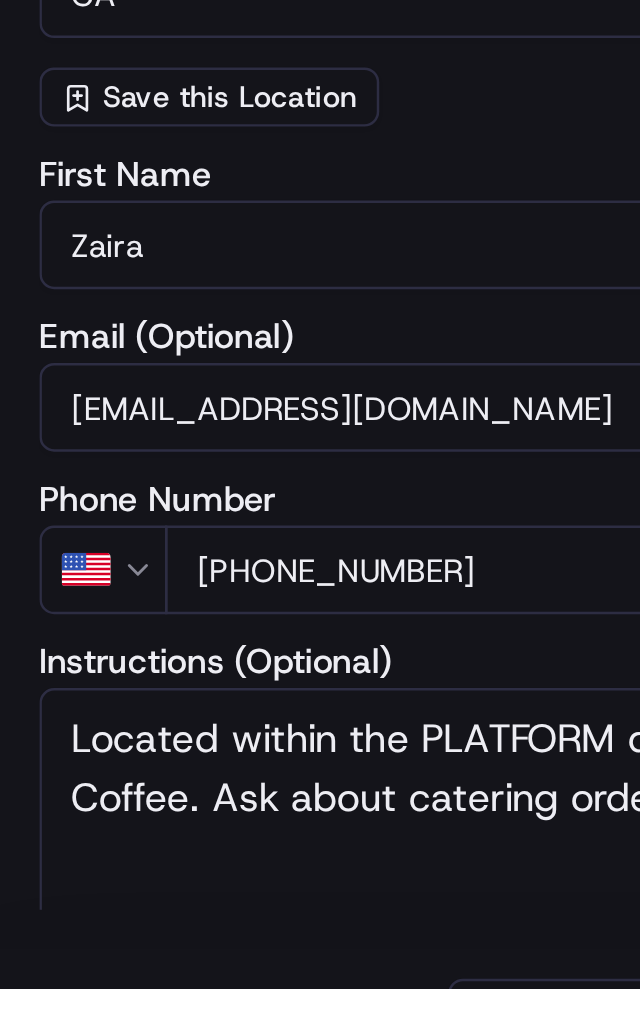 type on "Zaira" 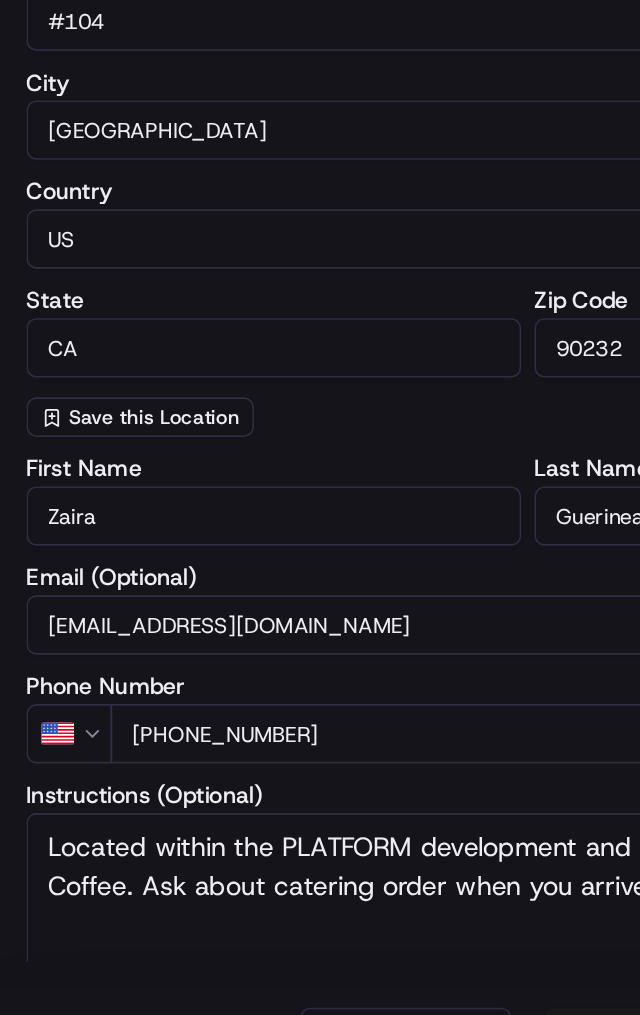 click on "Guerineau" at bounding box center [474, 713] 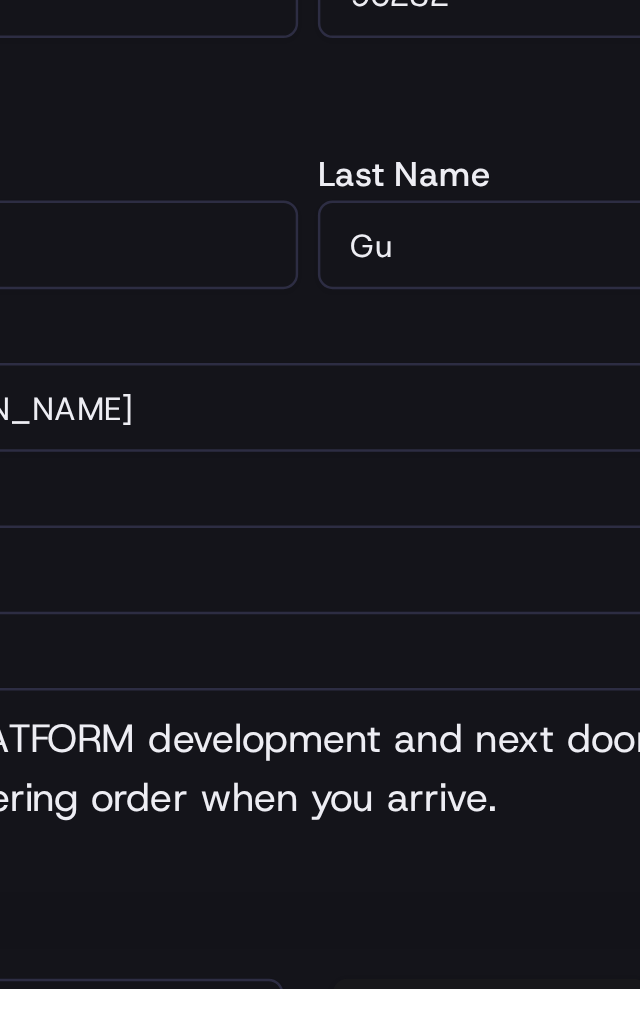 type on "G" 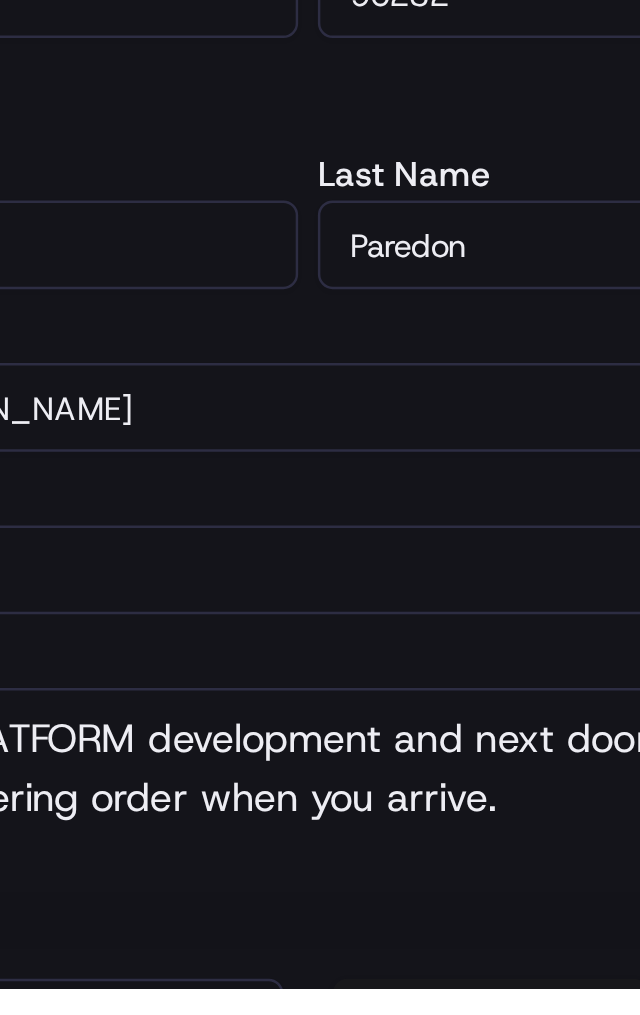 type on "Paredon" 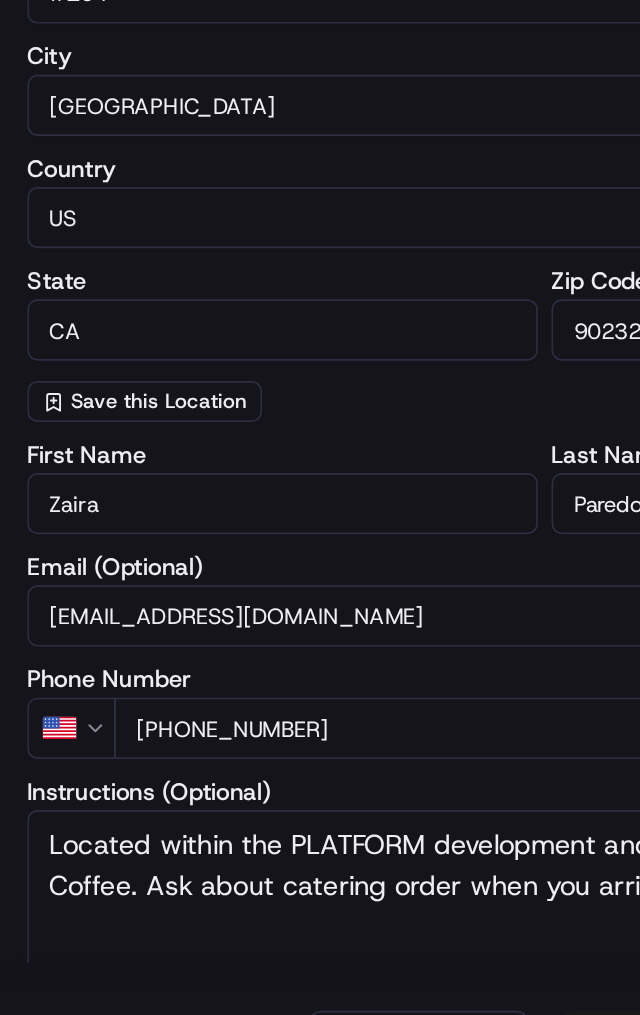 click on "[EMAIL_ADDRESS][DOMAIN_NAME]" at bounding box center [320, 779] 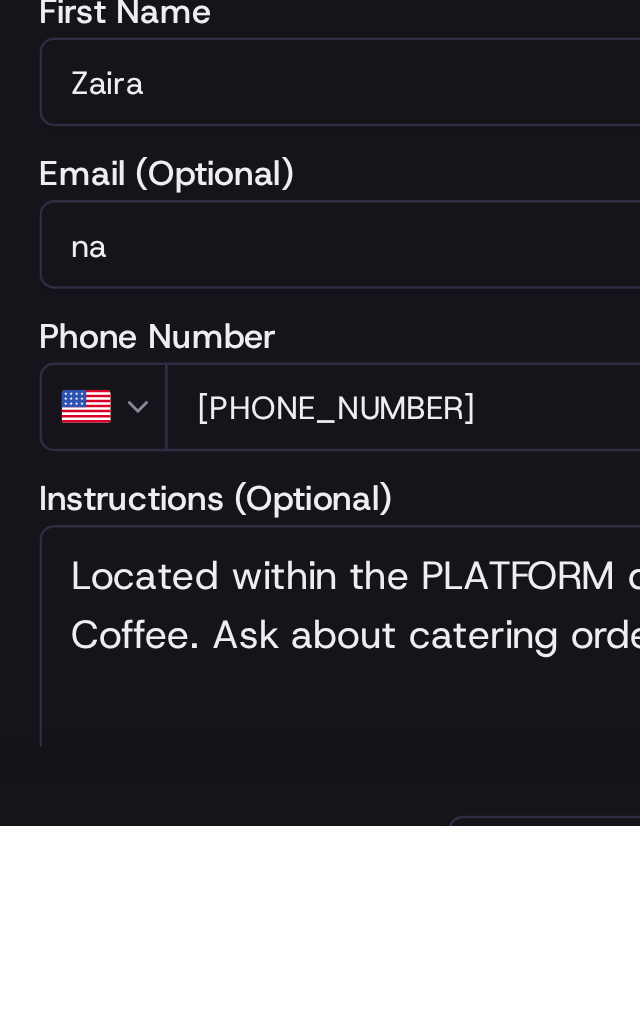 type on "n" 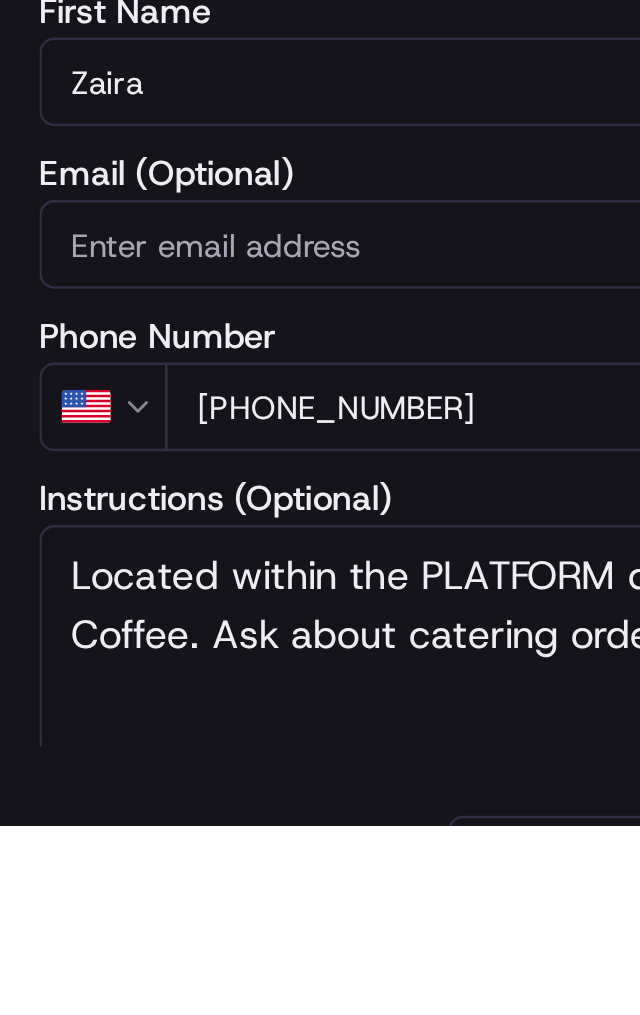 type 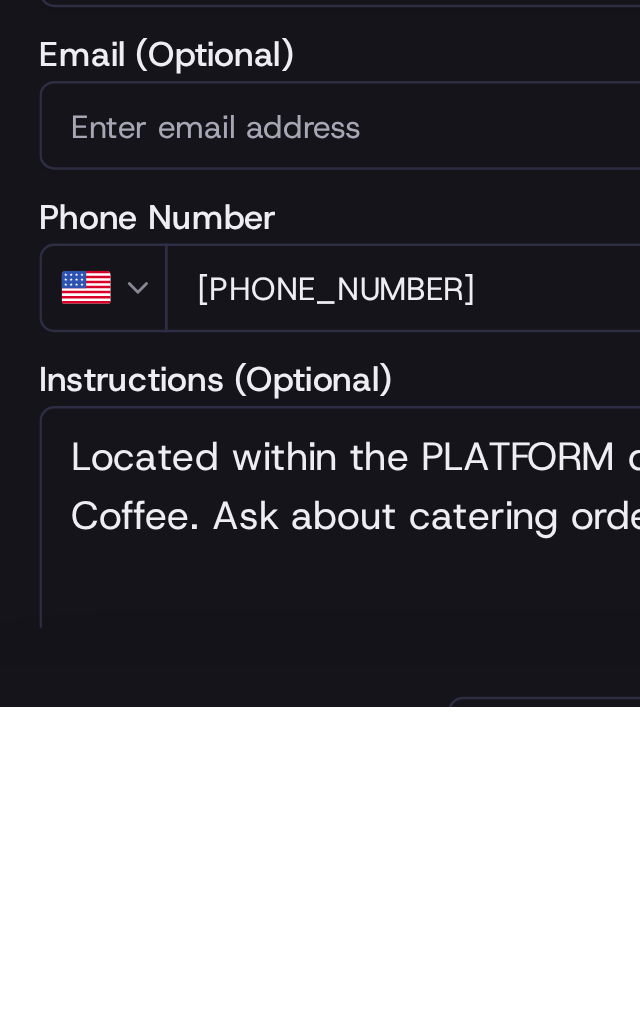 type on "[PHONE_NUMBER]" 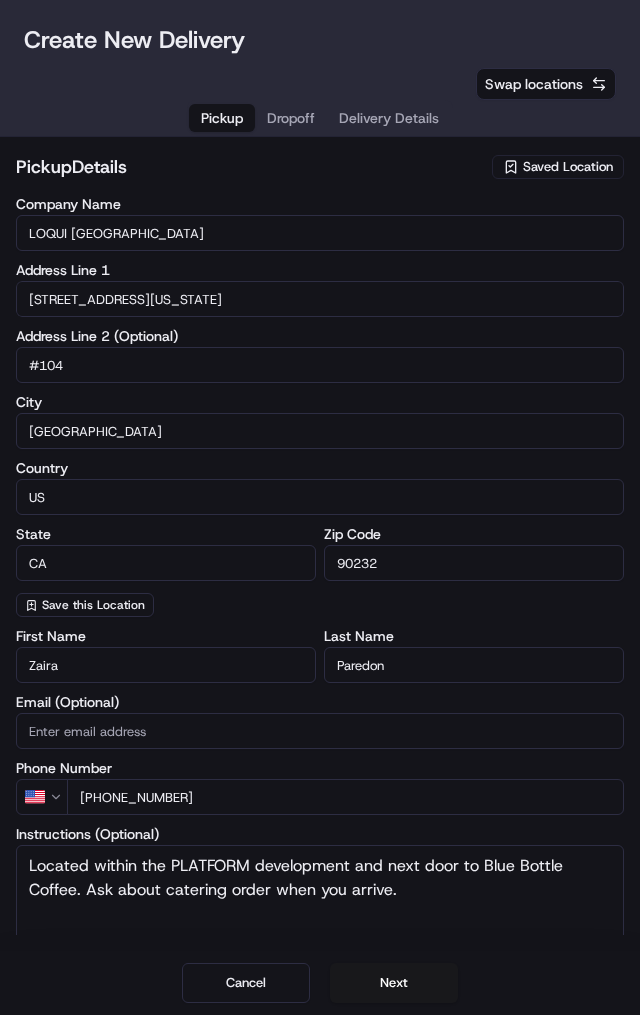 scroll, scrollTop: 140, scrollLeft: 0, axis: vertical 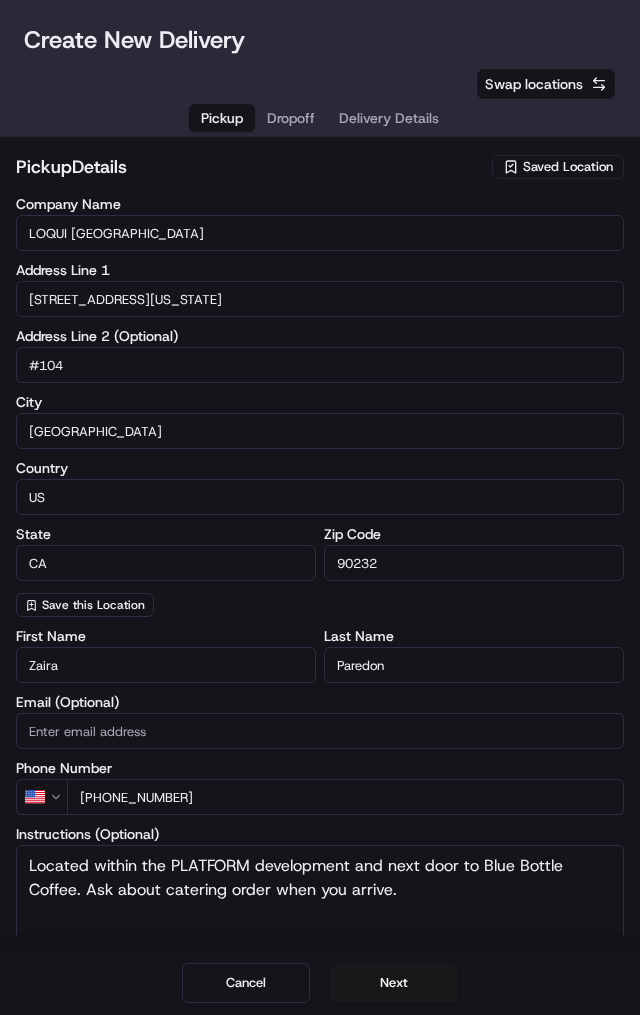 click on "Next" at bounding box center [394, 983] 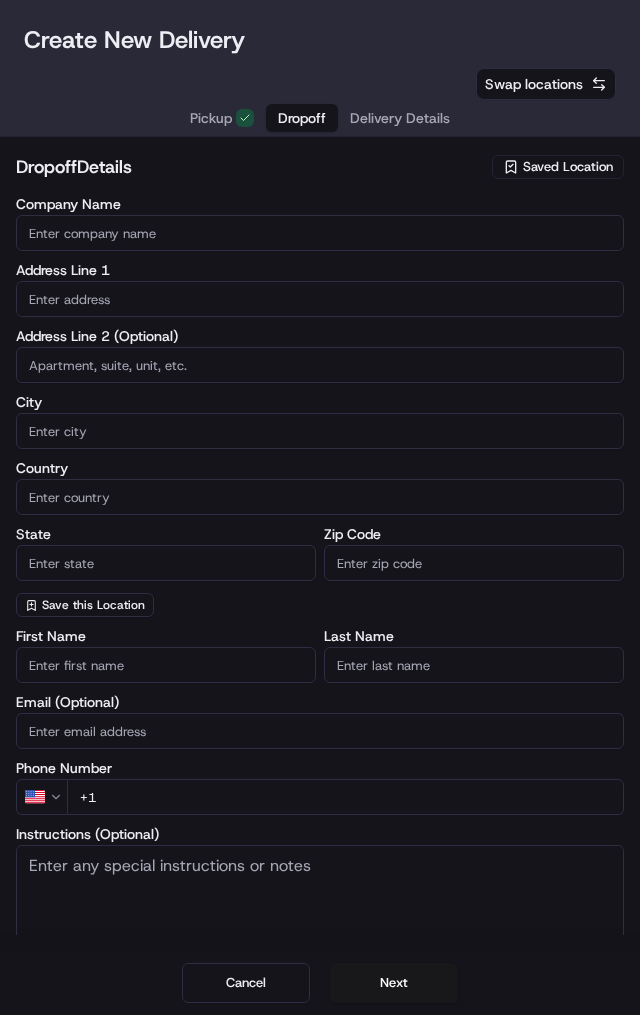 click at bounding box center [320, 299] 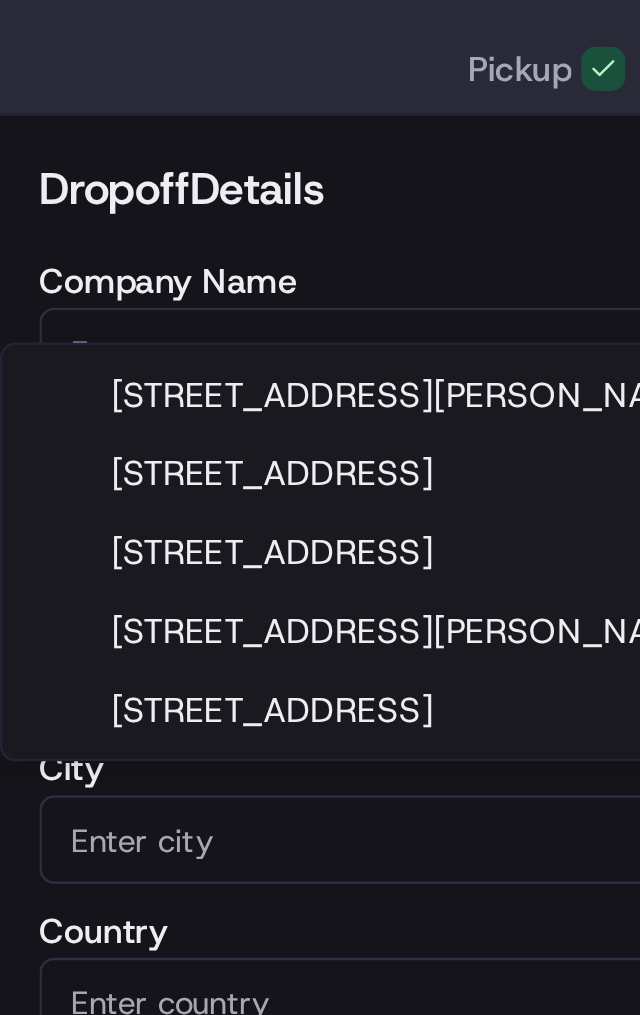 click on "[STREET_ADDRESS]" at bounding box center [304, 282] 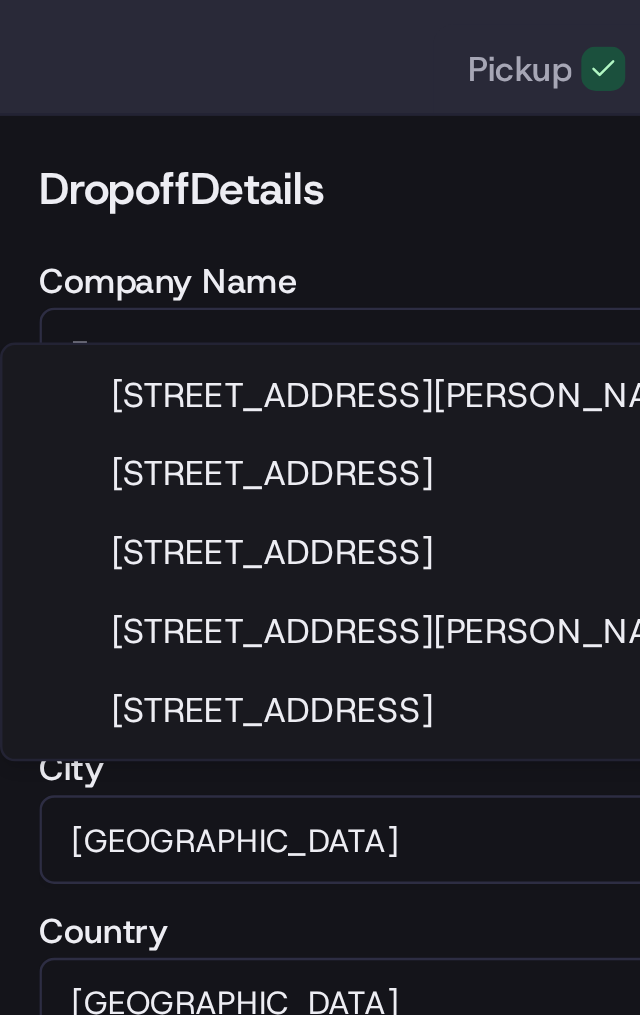 type on "[STREET_ADDRESS]" 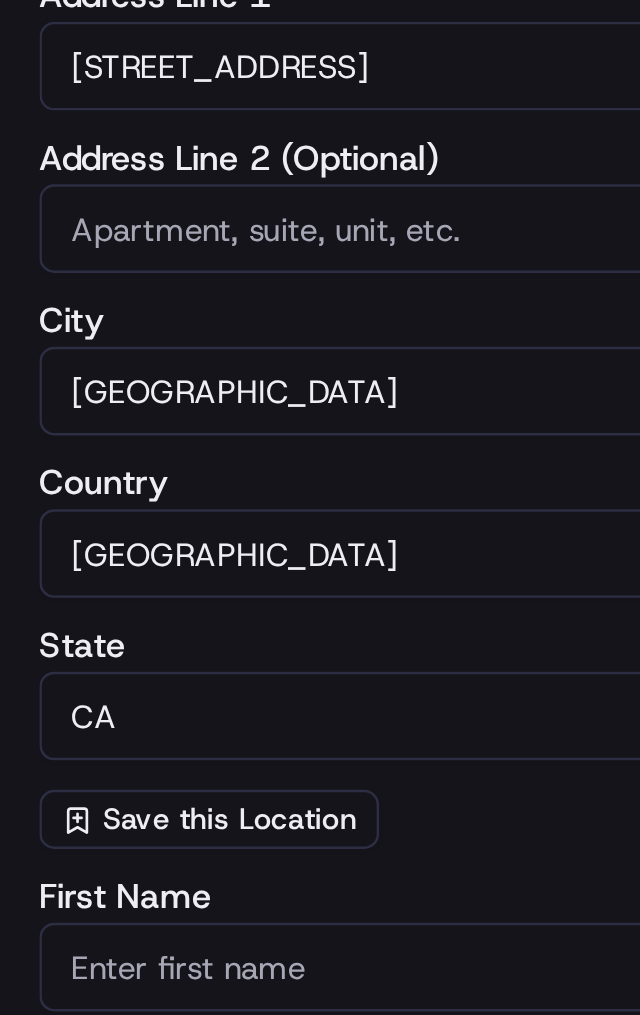 click on "First Name" at bounding box center (166, 665) 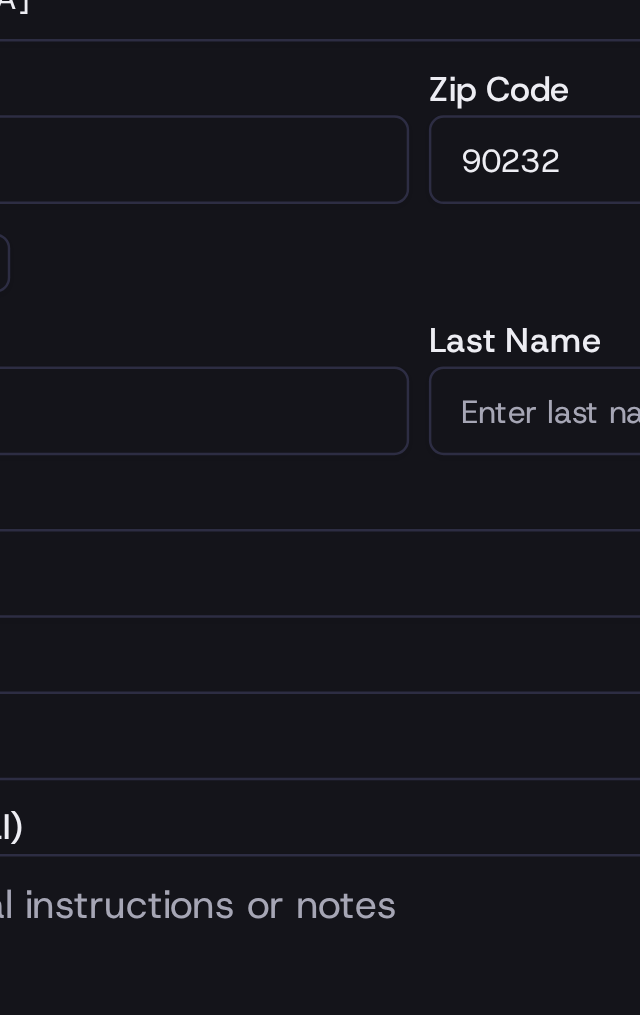 type on "[PERSON_NAME]" 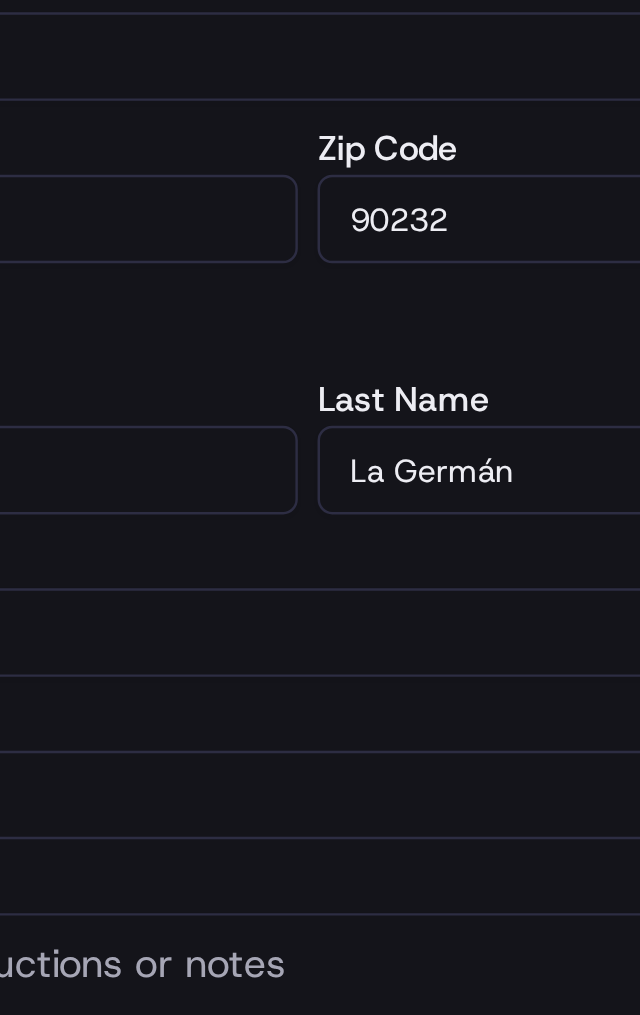 click on "La Germán" at bounding box center [474, 665] 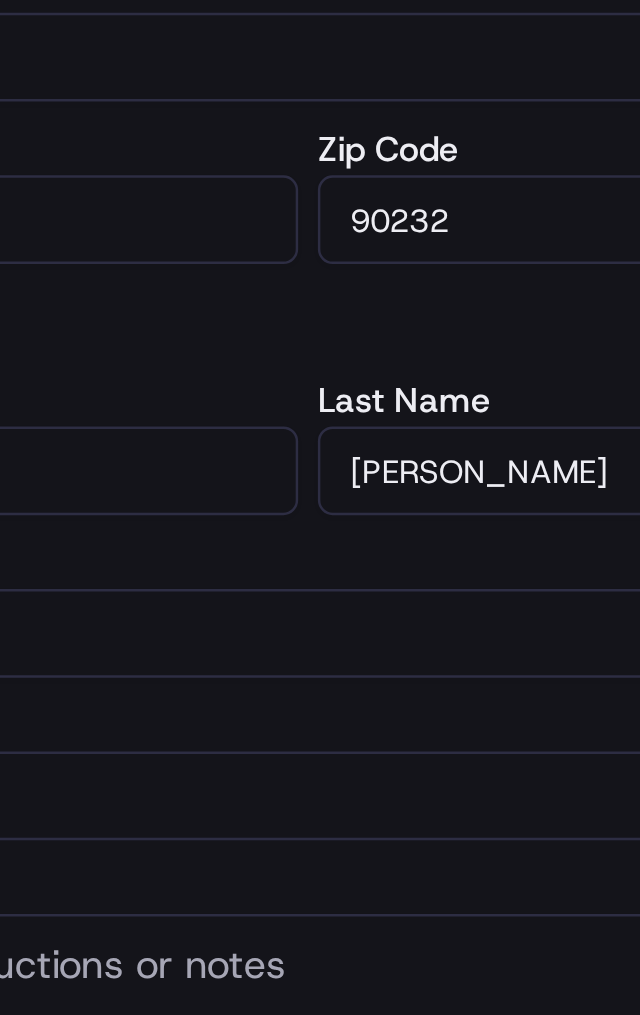 type on "[PERSON_NAME]" 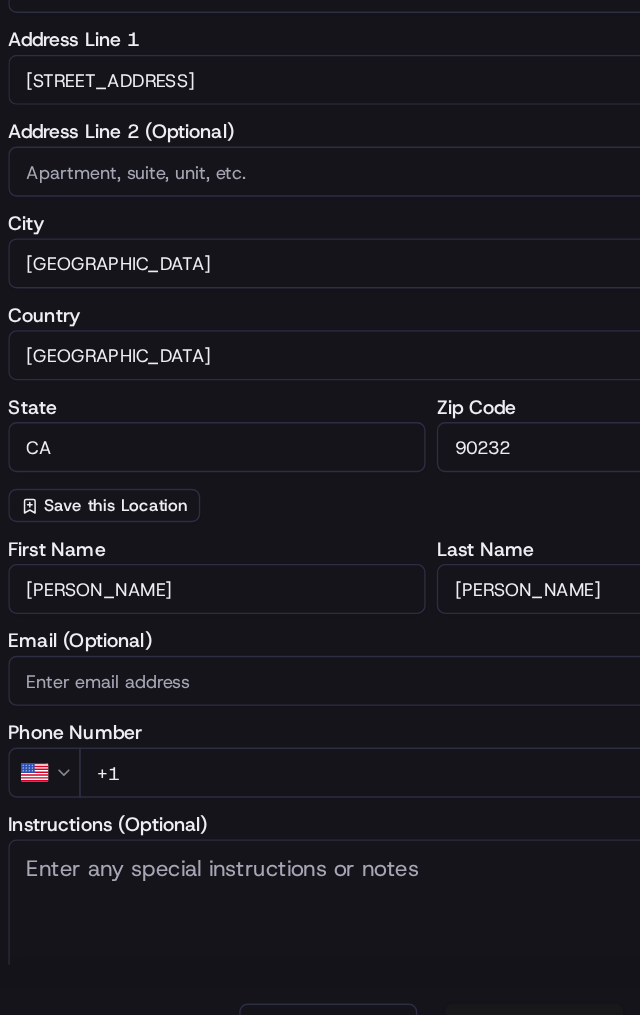click on "+1" at bounding box center [345, 797] 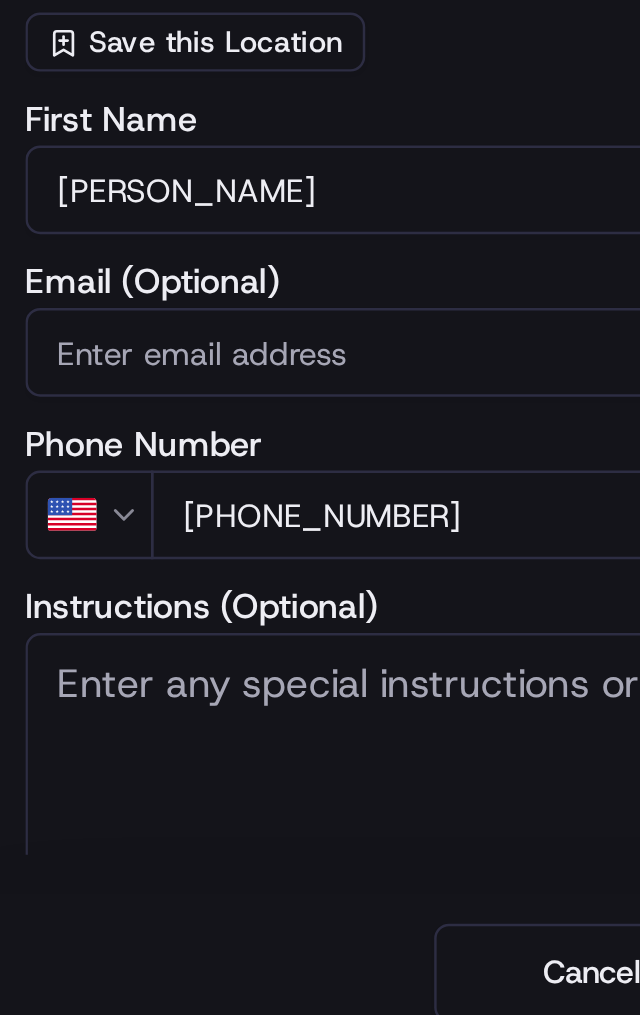 type on "[PHONE_NUMBER]" 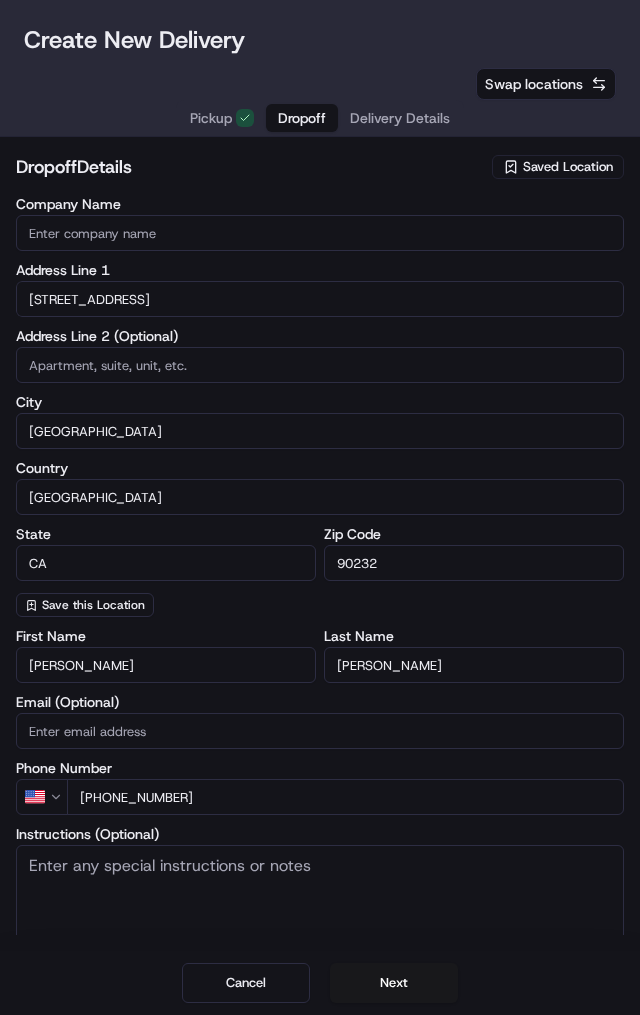 click on "Next" at bounding box center (394, 983) 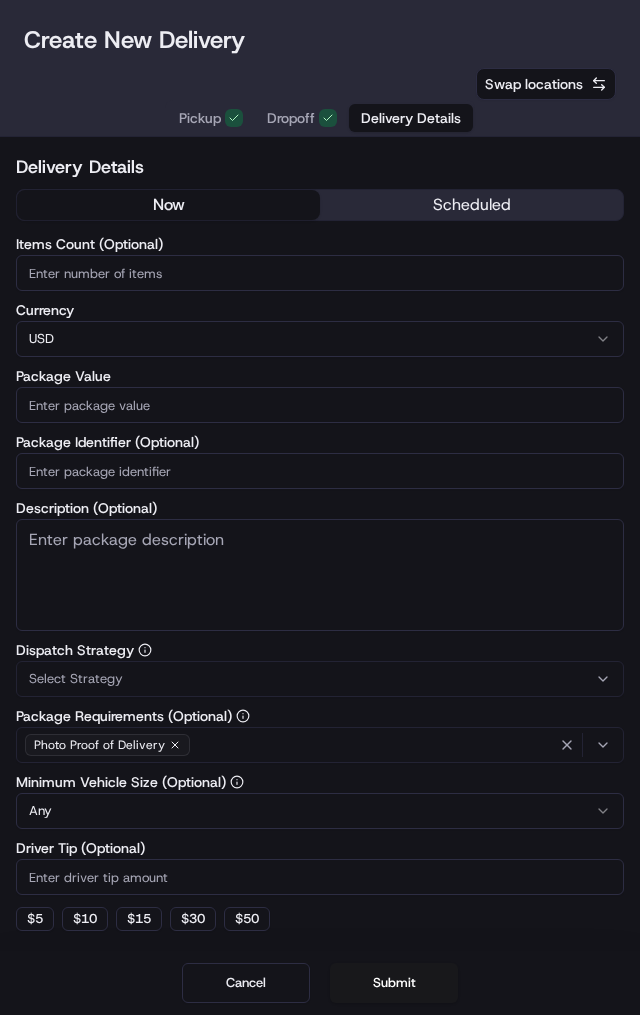 click on "scheduled" at bounding box center [471, 205] 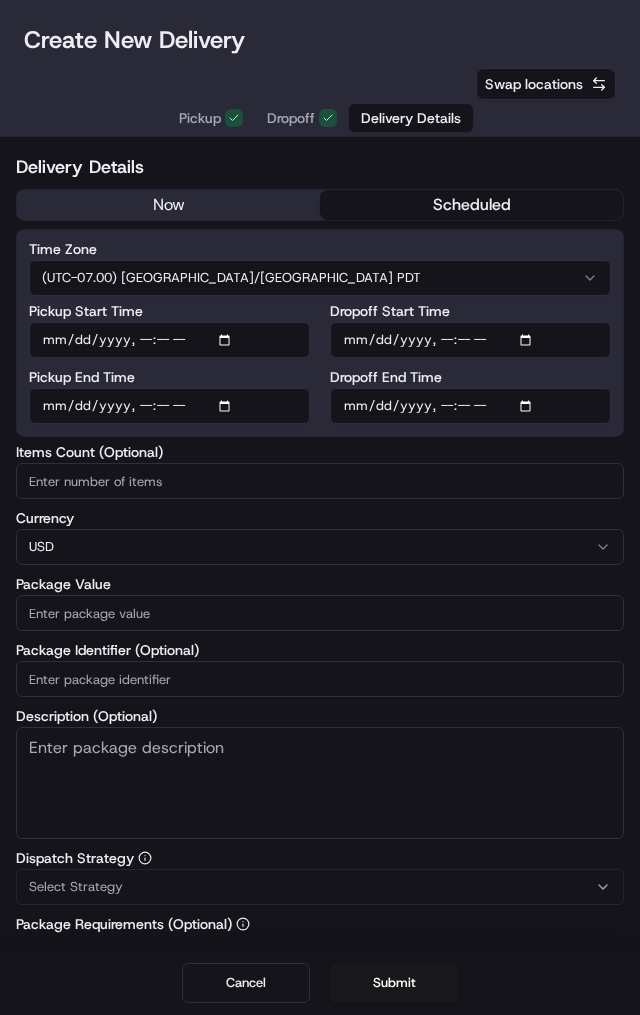 click on "Pickup Start Time" at bounding box center [169, 340] 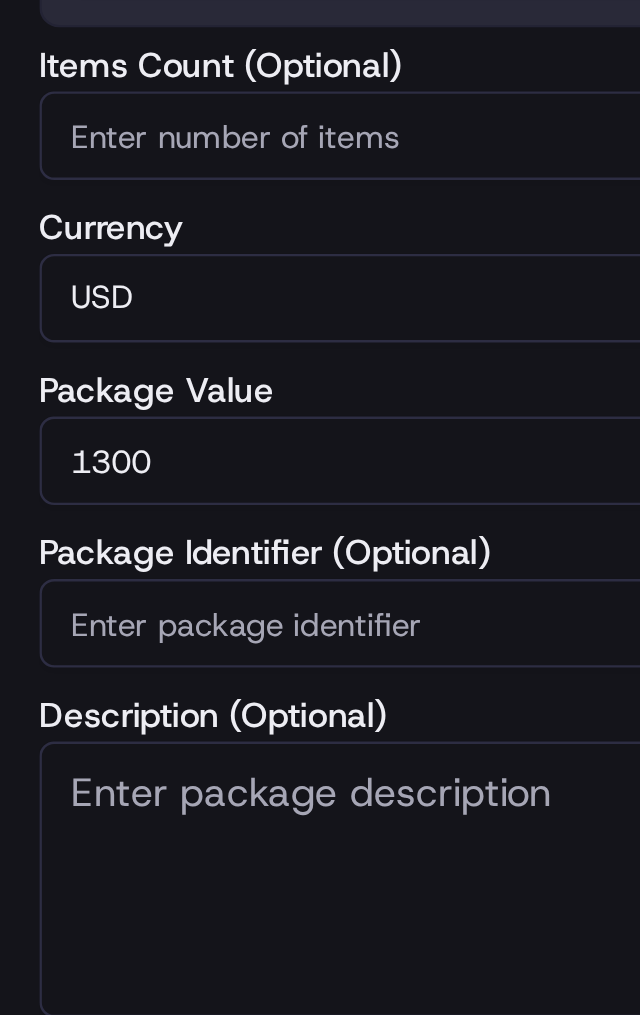 type on "1300" 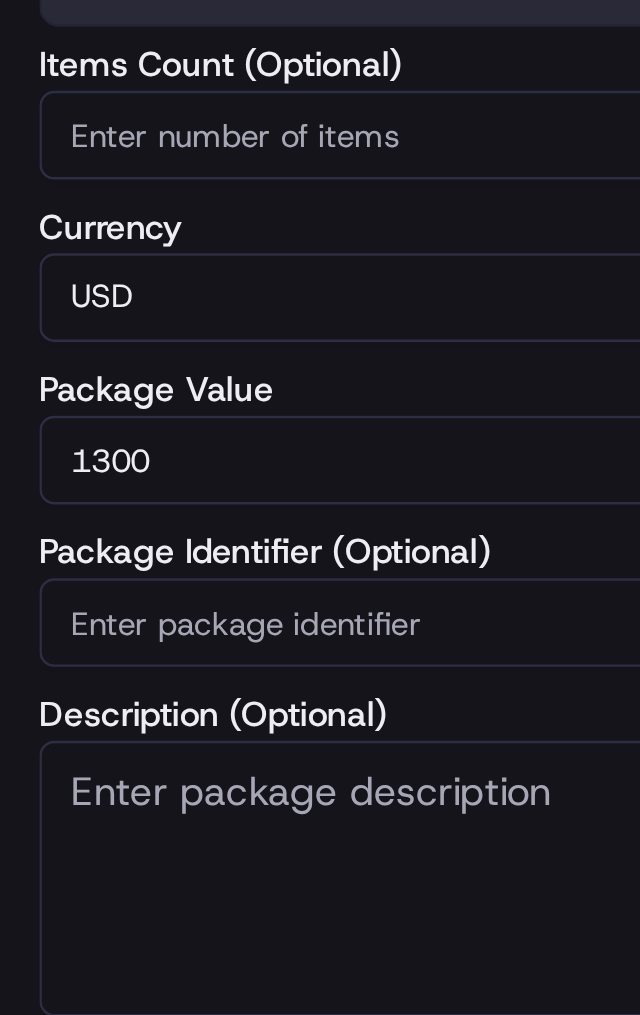 click on "Description (Optional)" at bounding box center (320, 783) 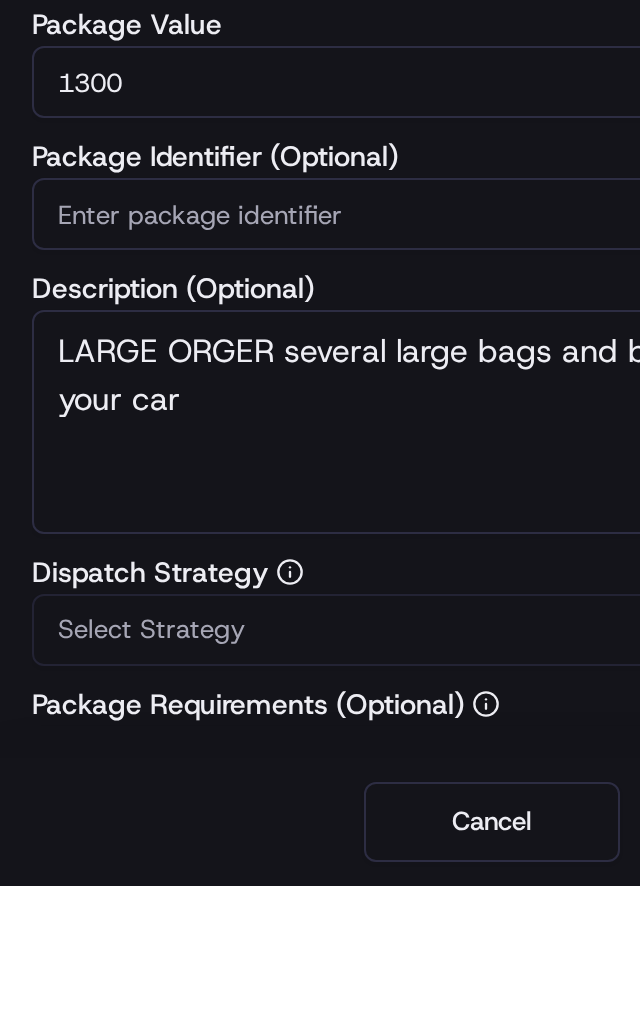 type on "LARGE ORGER several large bags and boxes please have enough space in your car" 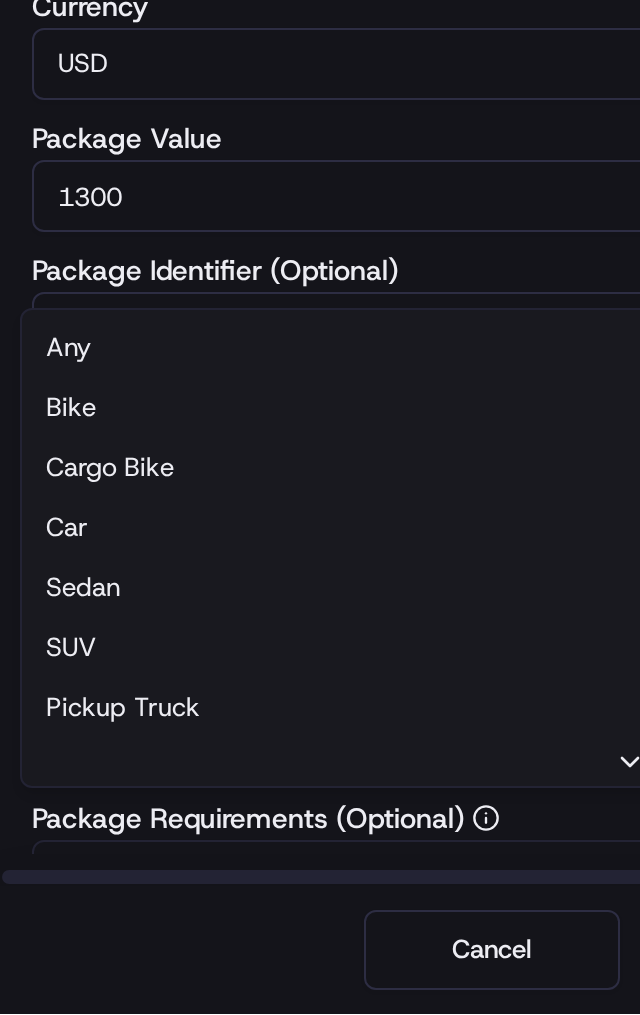 scroll, scrollTop: 7, scrollLeft: 0, axis: vertical 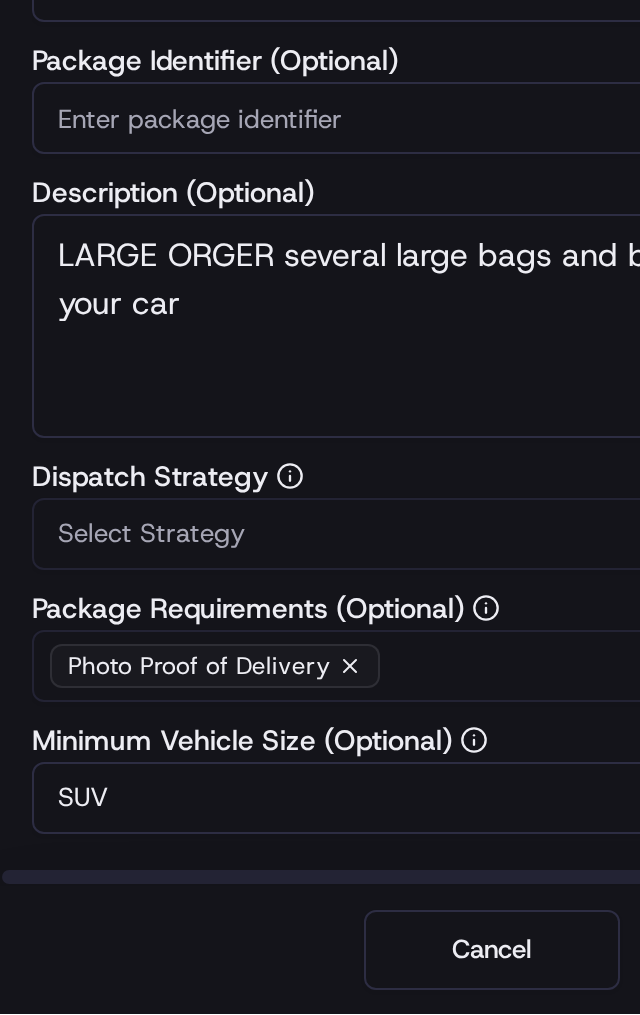 click on "Package Requirements (Optional)" at bounding box center (320, 812) 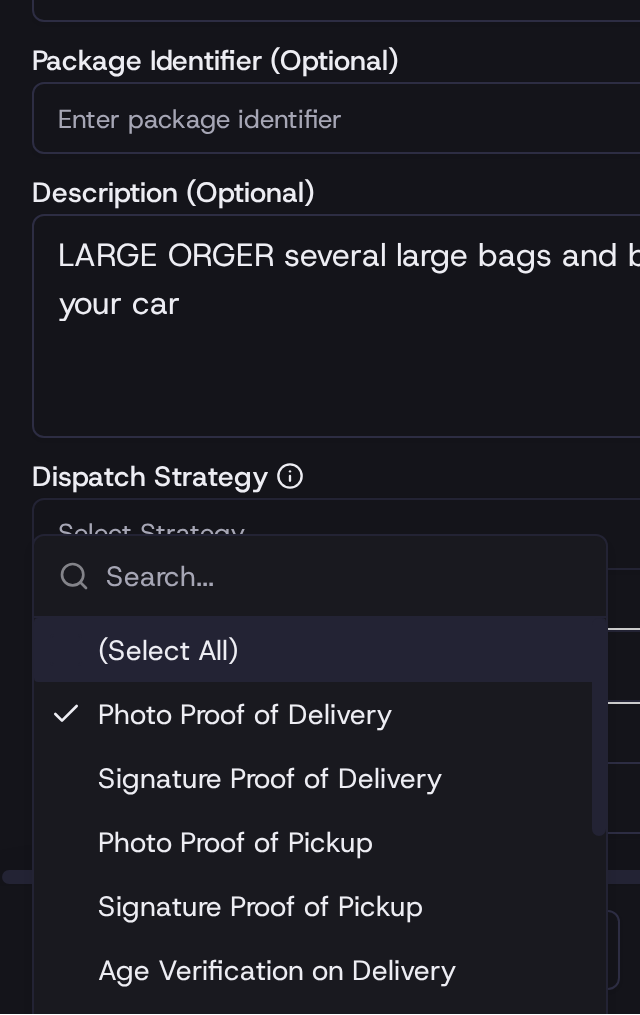 click on "Signature Proof of Delivery" at bounding box center (172, 897) 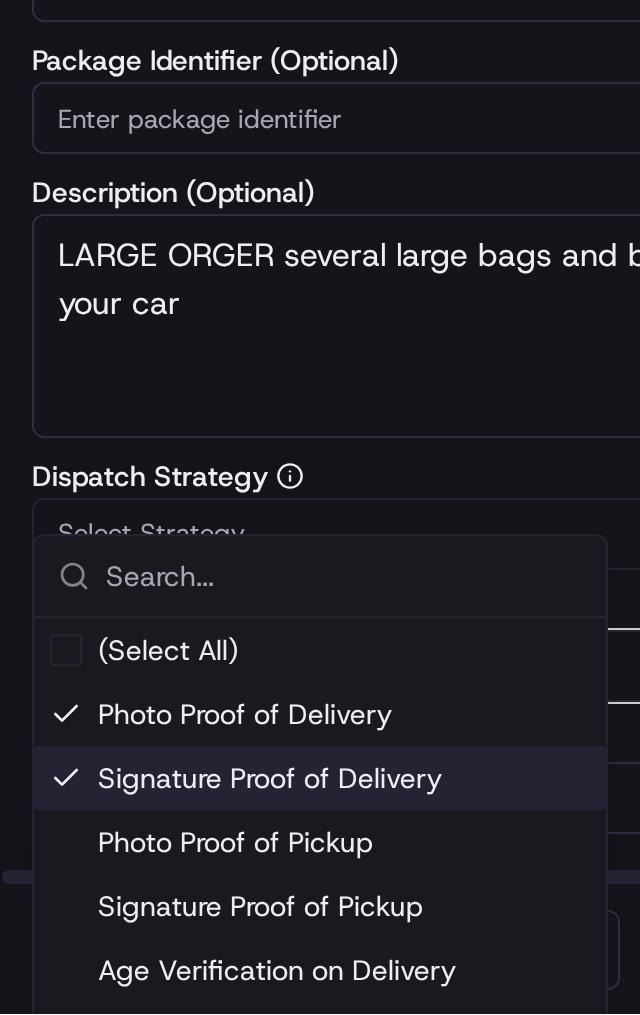 click on "Signature Proof of Delivery" at bounding box center (172, 897) 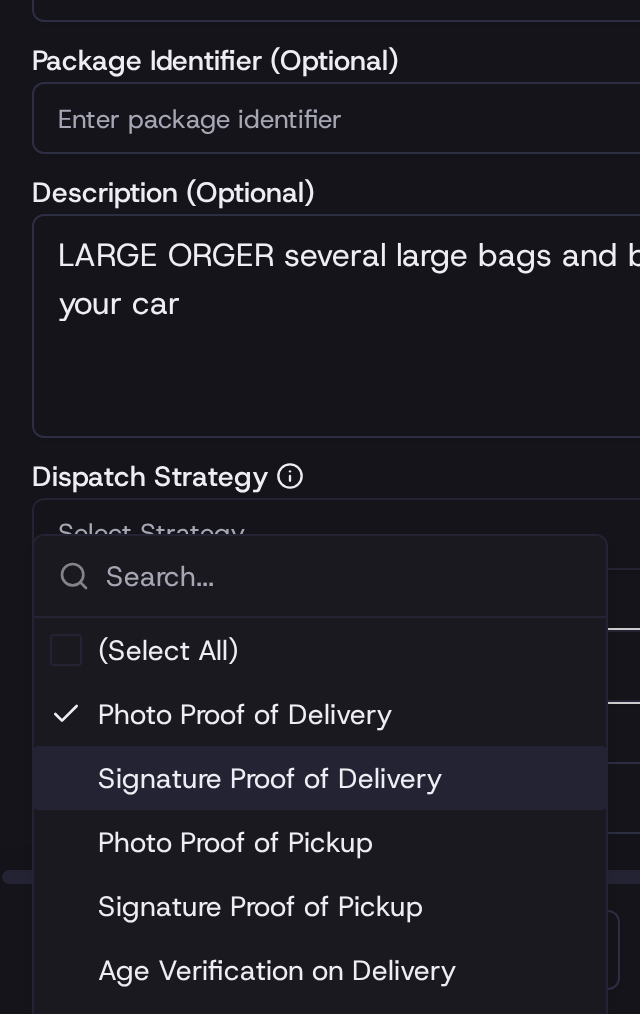 click on "Photo Proof of Delivery" at bounding box center (172, 865) 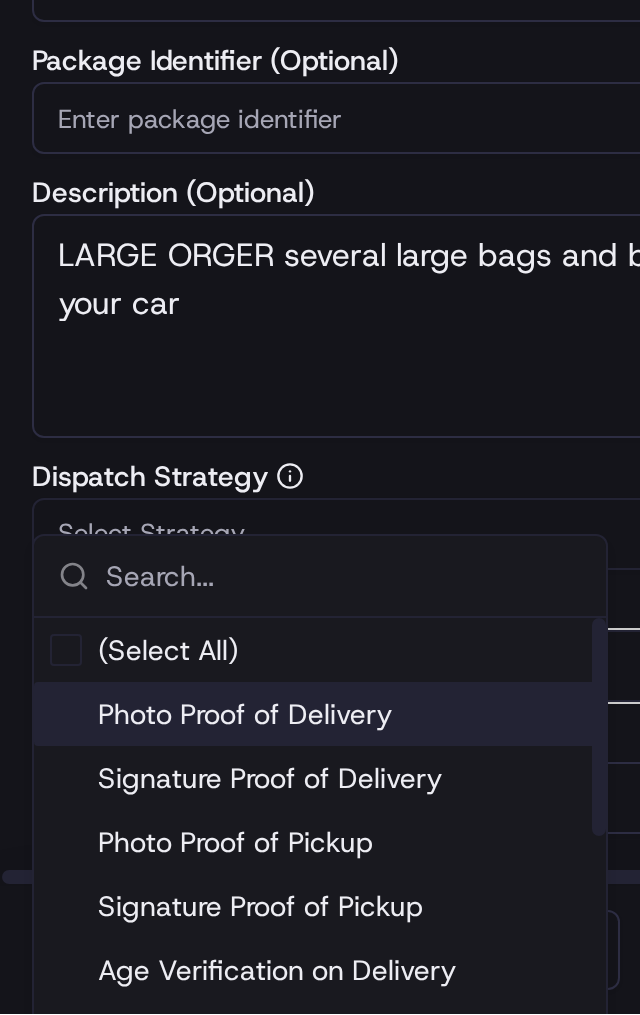 click on "Photo Proof of Delivery" at bounding box center [172, 865] 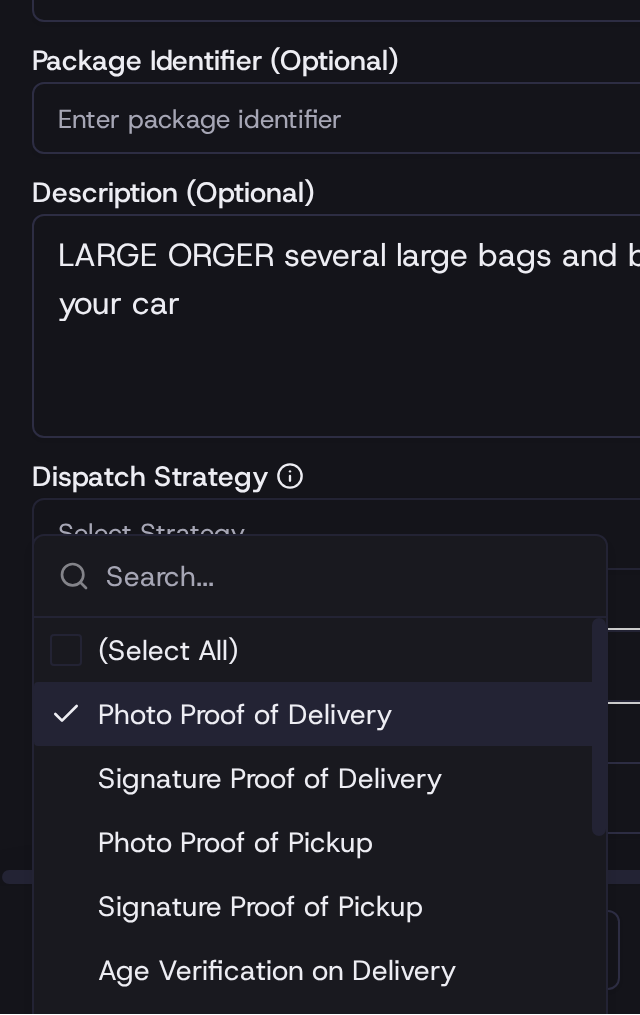 click on "Signature Proof of Delivery" at bounding box center (172, 897) 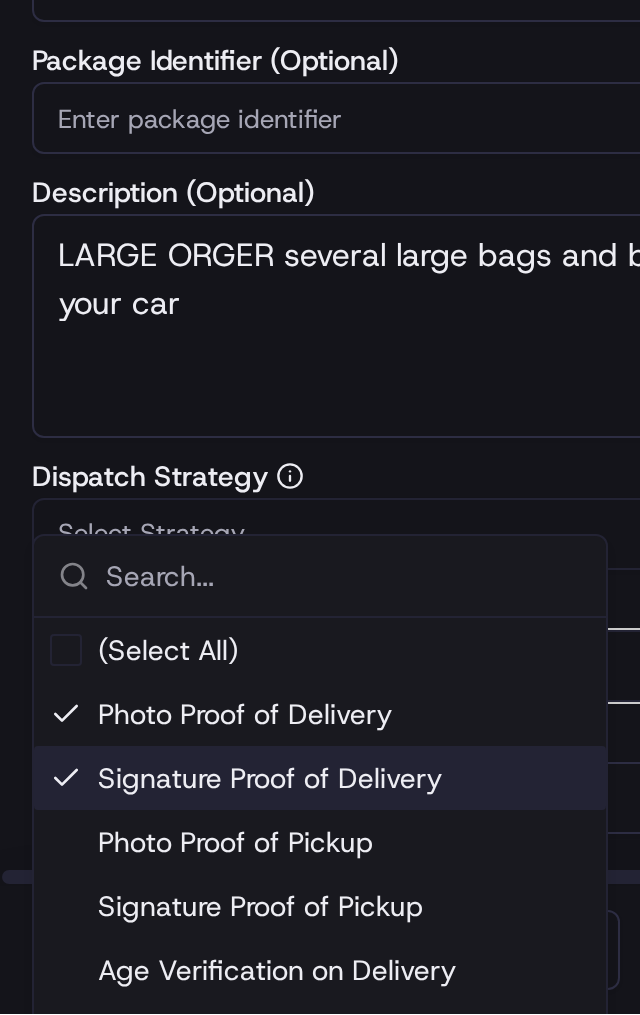 click on "Signature Proof of Delivery" at bounding box center [172, 897] 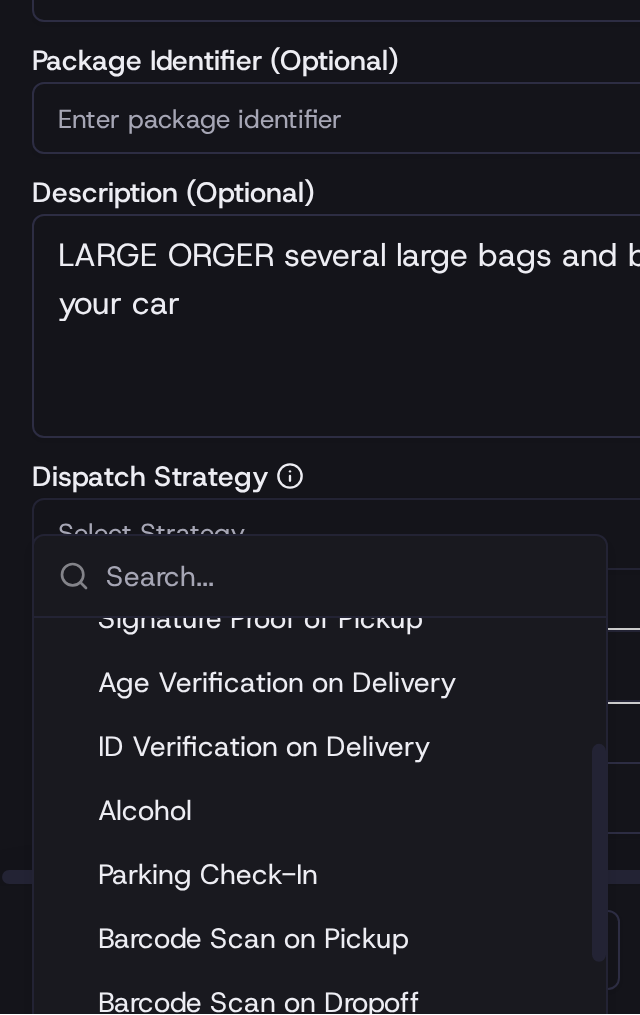 scroll, scrollTop: 145, scrollLeft: 0, axis: vertical 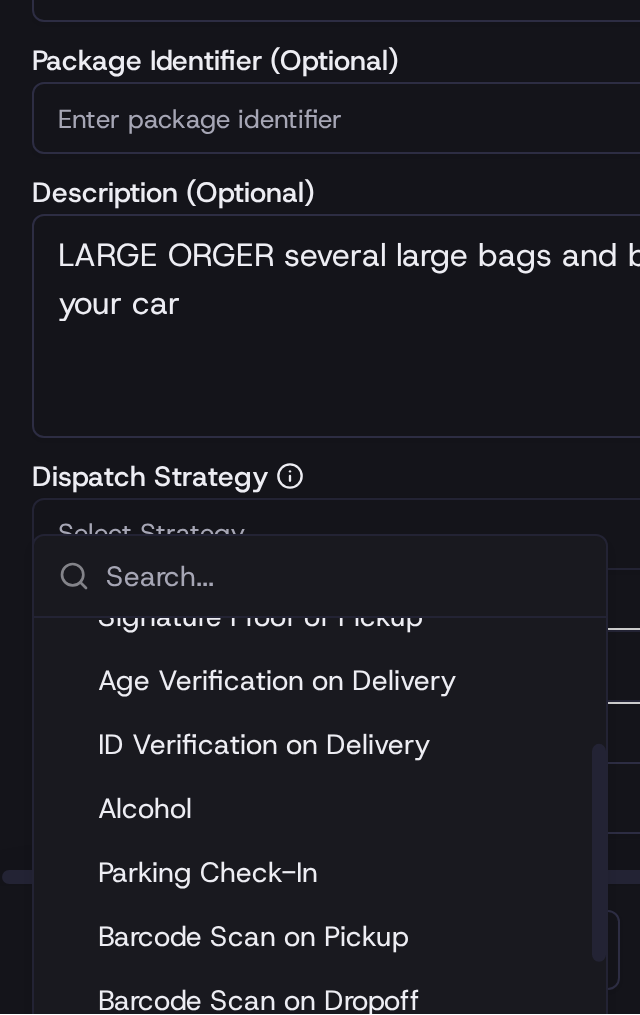 click on "Toggle Sidebar Create Job To navigate the map with touch gestures double-tap and hold your finger on the map, then drag the map. Create New Delivery Pickup Dropoff Delivery Details Swap locations Delivery Details now scheduled Time Zone (UTC-07.00) [GEOGRAPHIC_DATA]/[GEOGRAPHIC_DATA] PDT Pickup Start Time Pickup End Time Dropoff Start Time Dropoff End Time Items Count (Optional) Currency USD Package Value 1300 Package Identifier (Optional) Description (Optional) LARGE ORGER several large bags and boxes please have enough space in your car  Dispatch Strategy Select Strategy Package Requirements (Optional) Photo Proof of Delivery Minimum Vehicle Size (Optional) SUV Driver Tip (Optional) $ 5 $ 10 $ 15 $ 30 $ 50 Package Items ( 0 ) Total Package Dimensions (Optional) Advanced (Optional) Cancel Submit
(Select All) Photo Proof of Delivery Signature Proof of Delivery Photo Proof of Pickup Signature Proof of Pickup Age Verification on Delivery Clear" at bounding box center (320, 507) 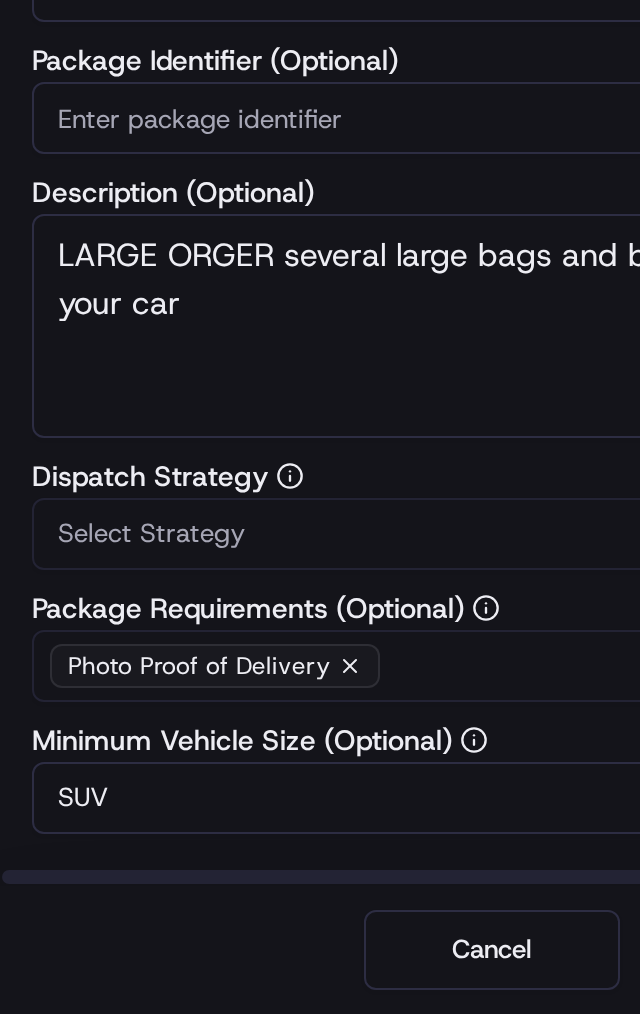 click on "LARGE ORGER several large bags and boxes please have enough space in your car" at bounding box center [320, 671] 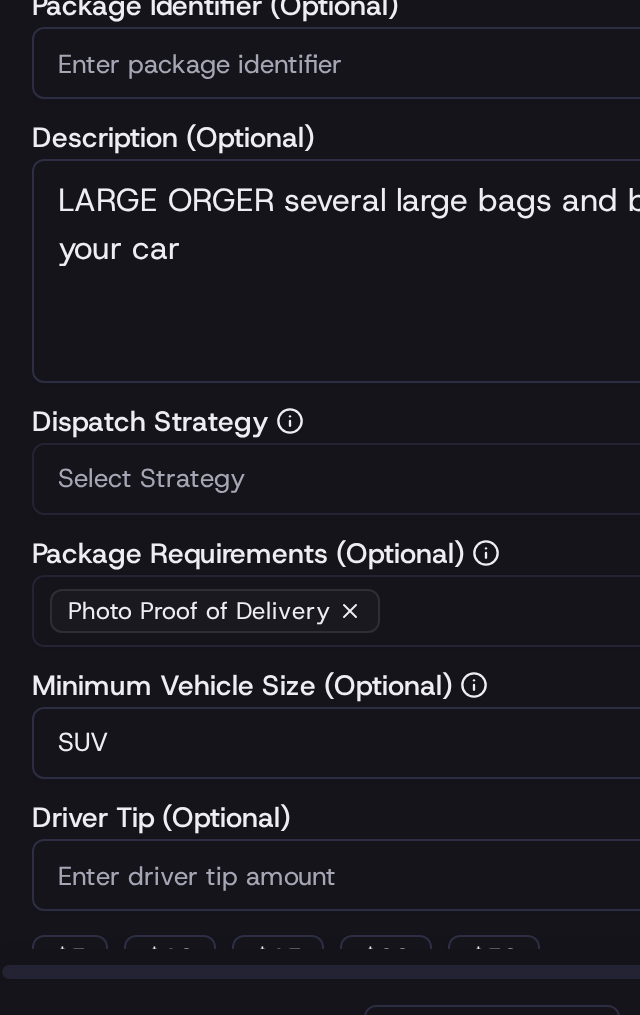 scroll, scrollTop: 186, scrollLeft: 0, axis: vertical 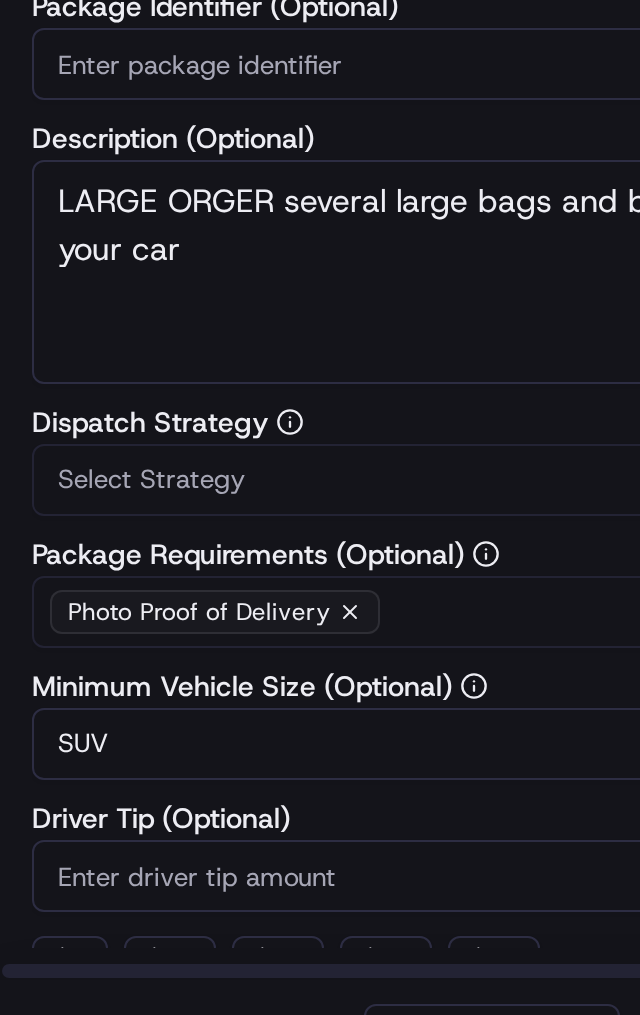 click on "Driver Tip (Optional)" at bounding box center [320, 899] 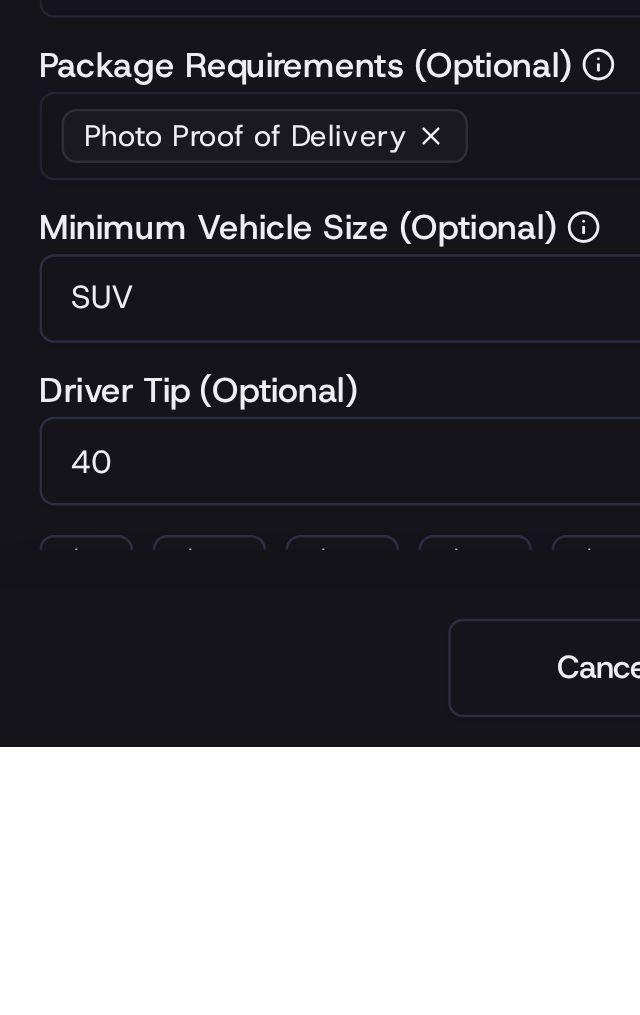 type on "40" 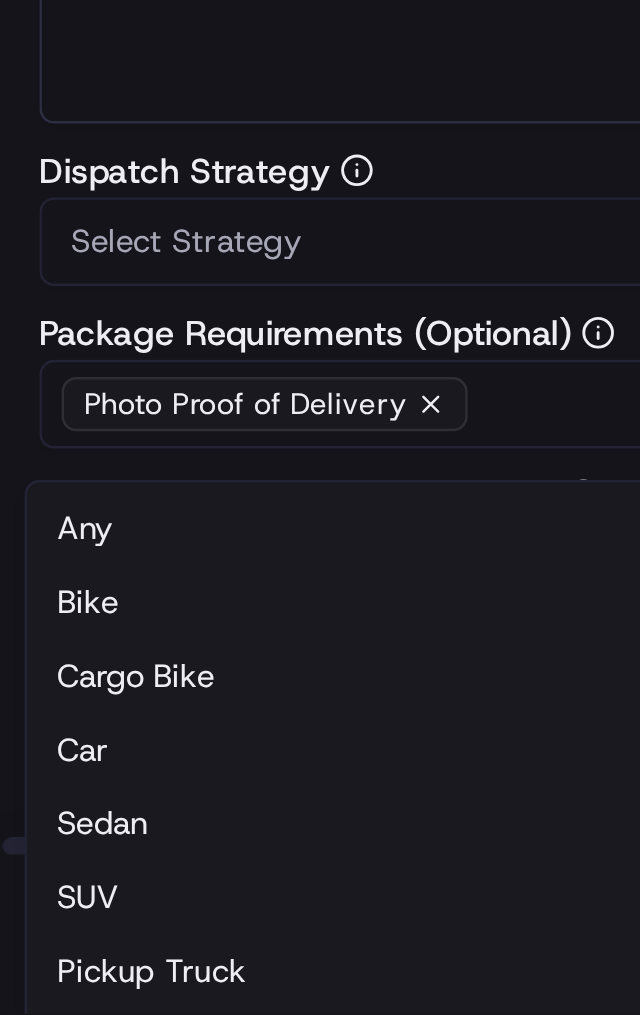 scroll, scrollTop: 109, scrollLeft: 0, axis: vertical 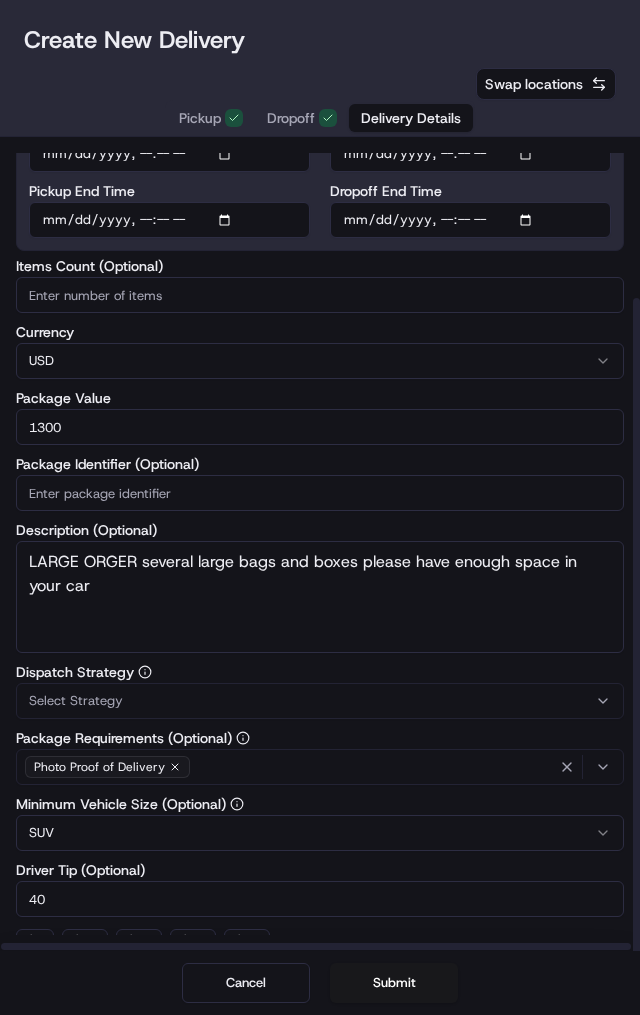 click on "Submit" at bounding box center (394, 983) 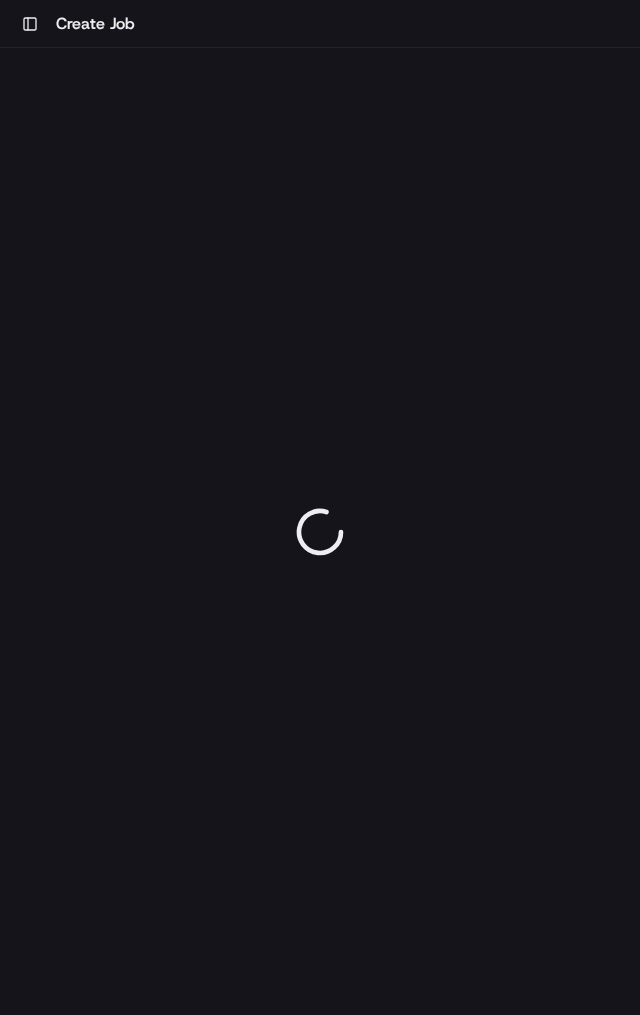 scroll, scrollTop: 0, scrollLeft: 0, axis: both 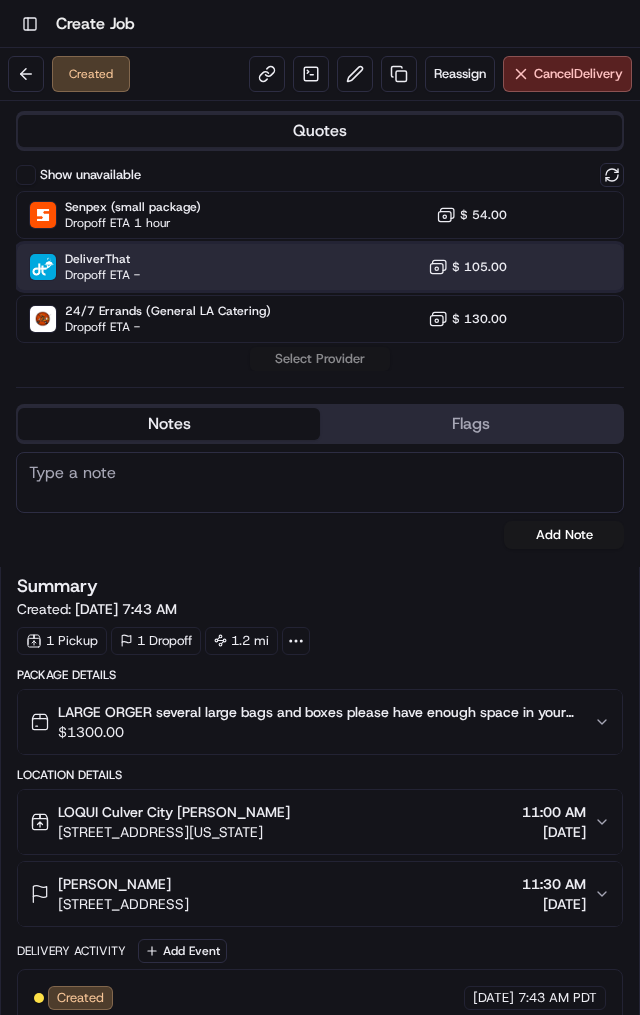 click on "DeliverThat Dropoff ETA   - $   105.00" at bounding box center (320, 267) 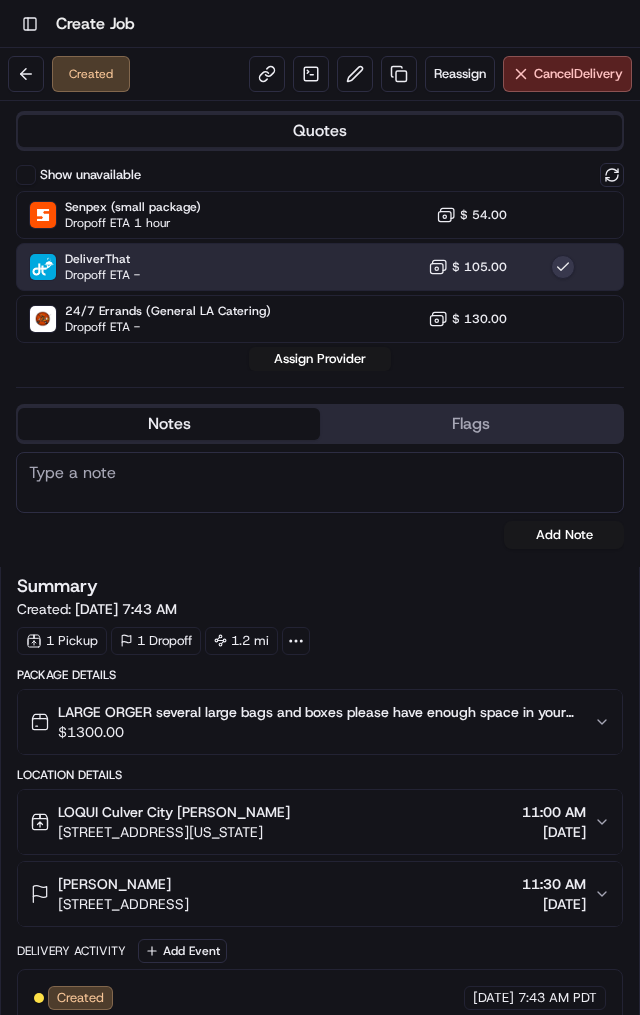 click on "Assign Provider" at bounding box center [320, 359] 